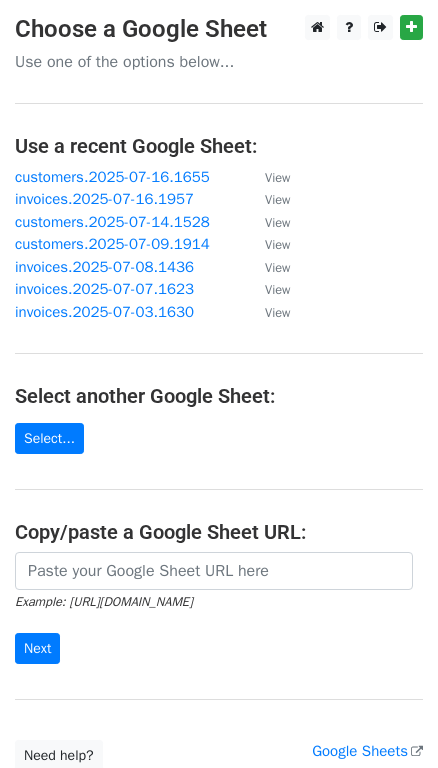 scroll, scrollTop: 0, scrollLeft: 0, axis: both 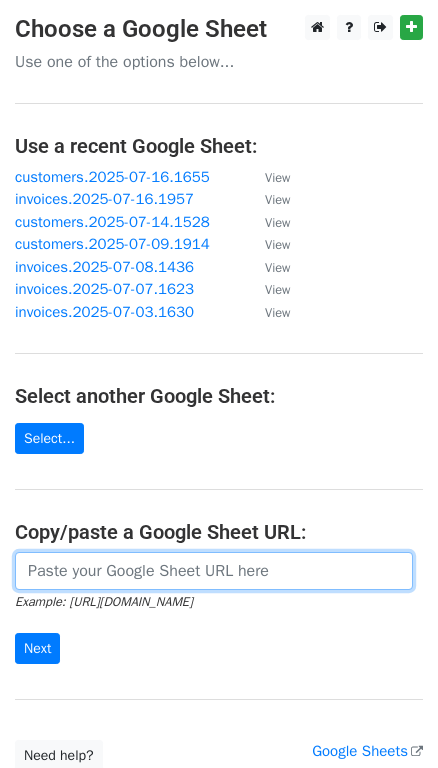 click at bounding box center [214, 571] 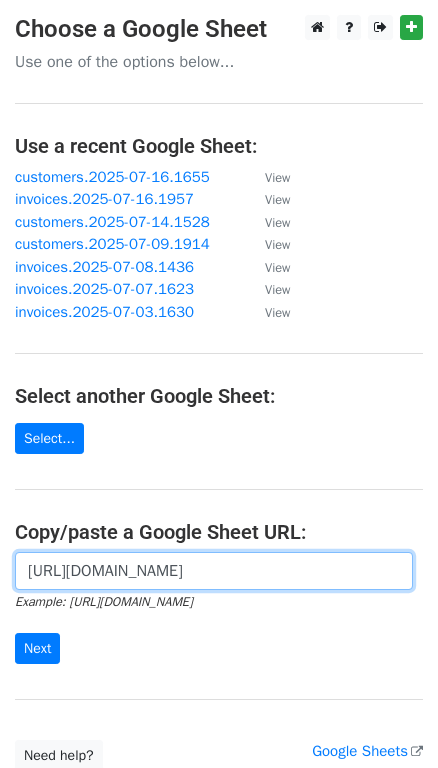 scroll, scrollTop: 0, scrollLeft: 570, axis: horizontal 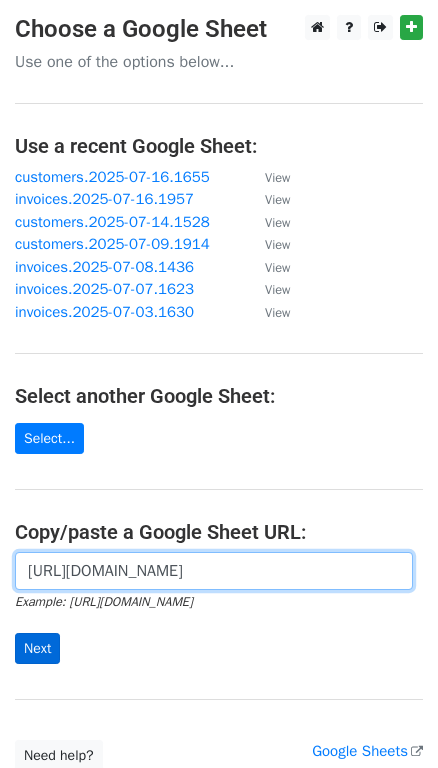 type on "https://docs.google.com/spreadsheets/d/1_h3u-N-rSHNjvkNoUaTrdqdjoA-zHZfQ2y5aZsCvzwQ/edit?gid=590346459#gid=590346459" 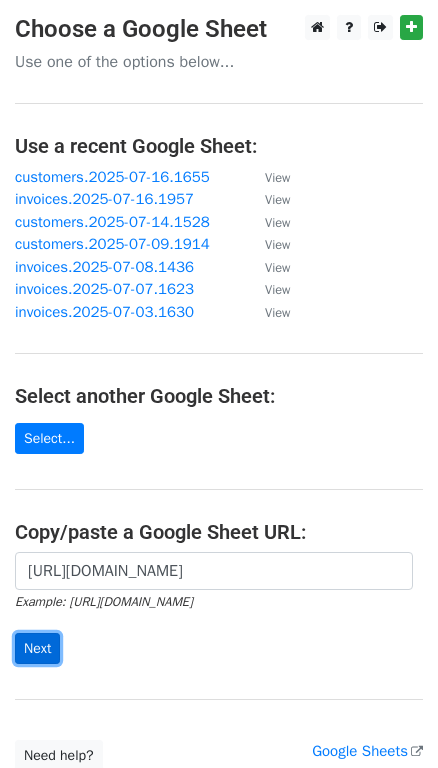 scroll, scrollTop: 0, scrollLeft: 0, axis: both 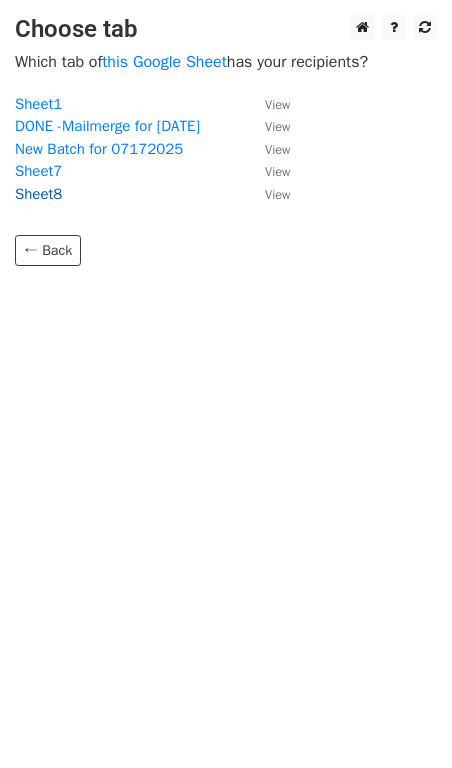 click on "Sheet8" at bounding box center (38, 194) 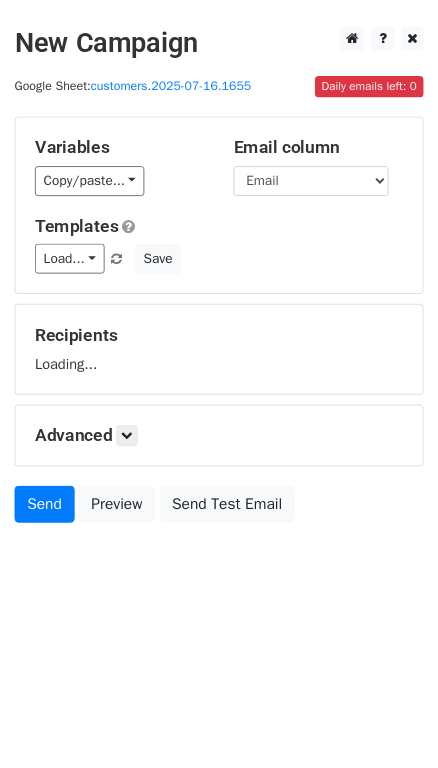 scroll, scrollTop: 0, scrollLeft: 0, axis: both 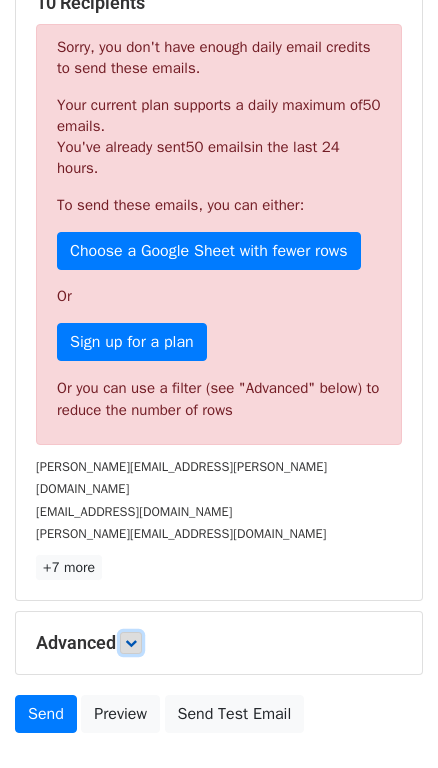 click at bounding box center [131, 643] 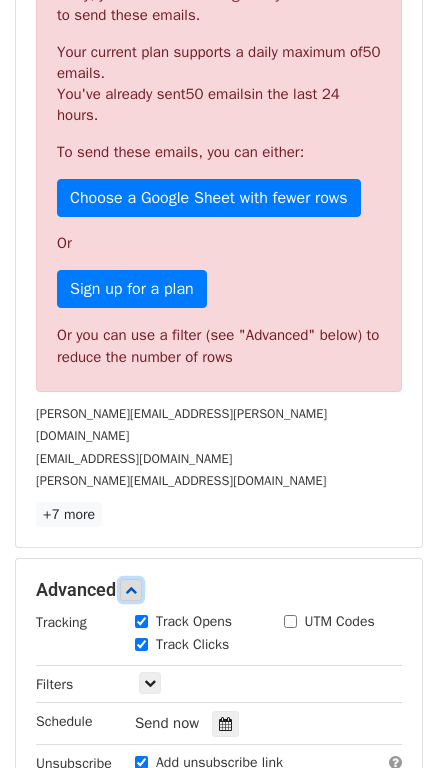 scroll, scrollTop: 423, scrollLeft: 0, axis: vertical 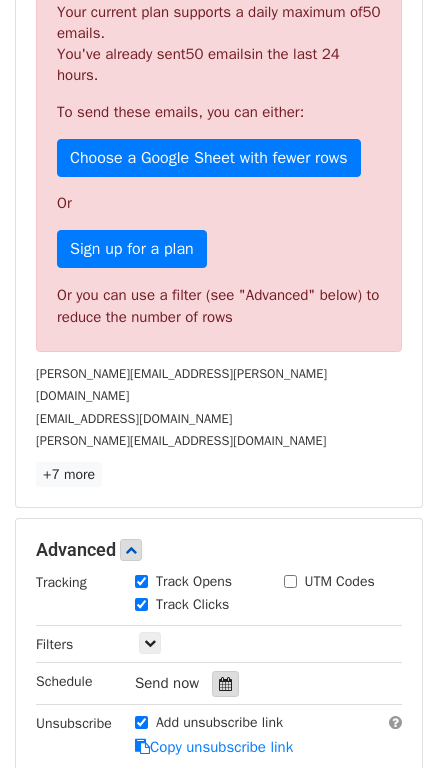 click at bounding box center [225, 684] 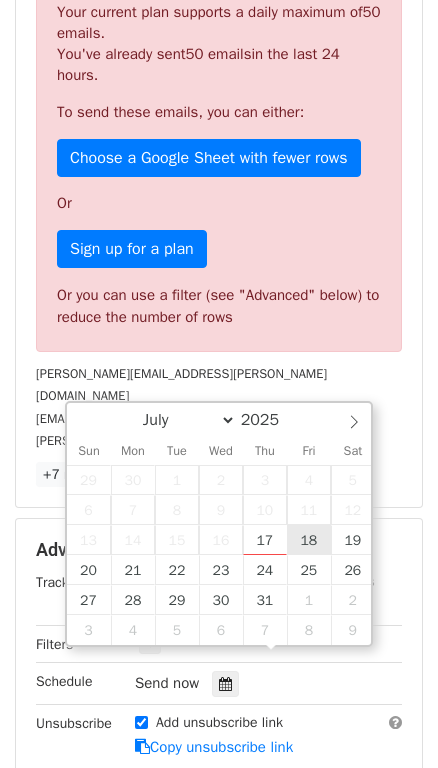 type on "2025-07-18 12:00" 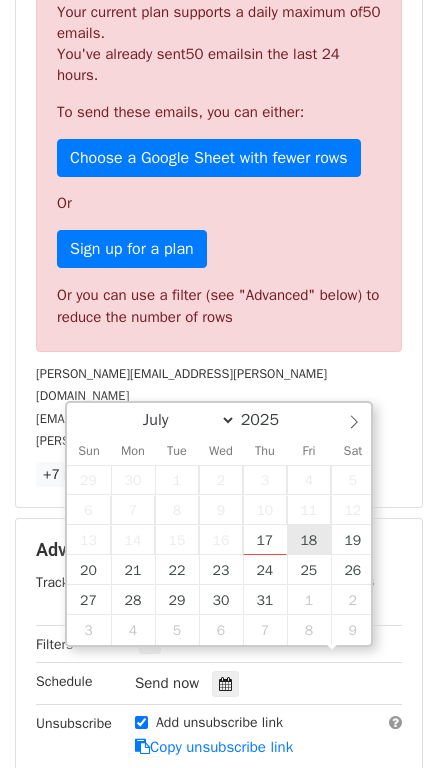 scroll, scrollTop: 0, scrollLeft: 0, axis: both 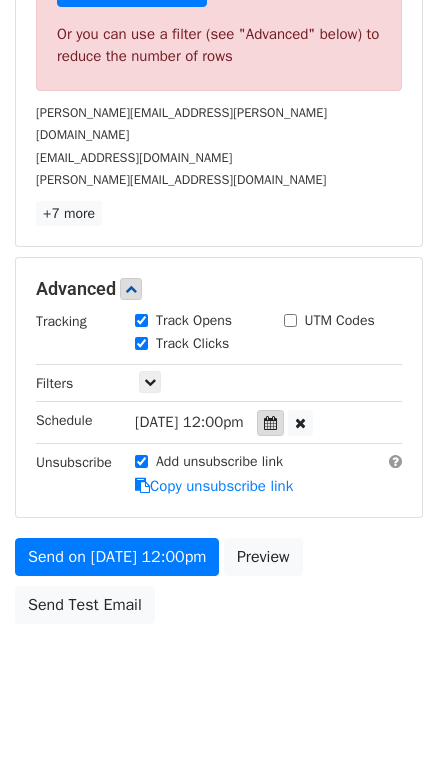 click at bounding box center [270, 423] 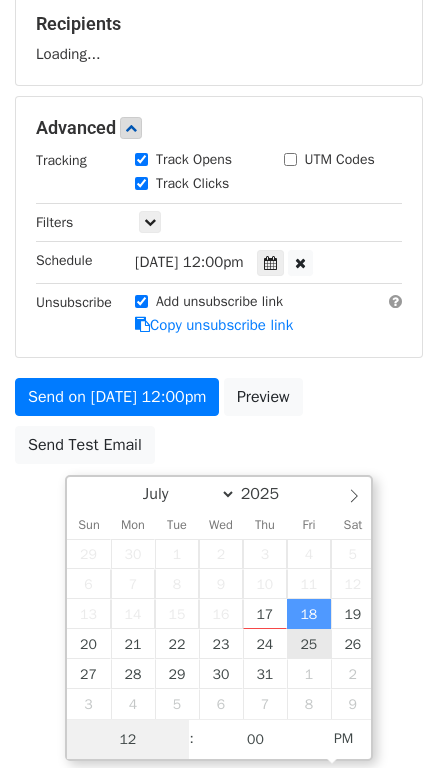 scroll, scrollTop: 684, scrollLeft: 0, axis: vertical 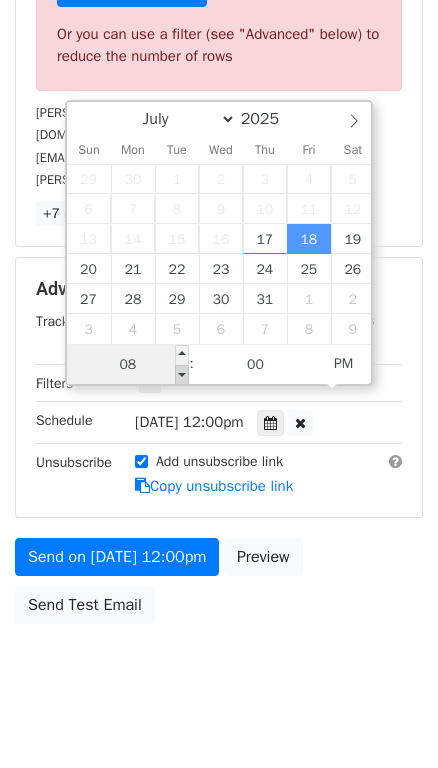 type on "08" 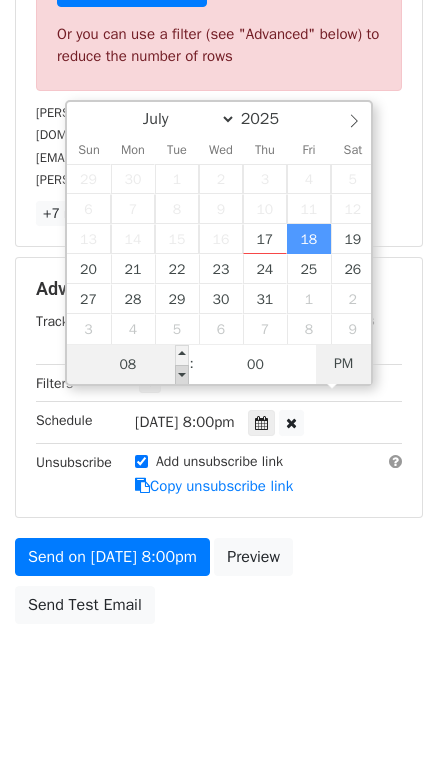 scroll, scrollTop: 309, scrollLeft: 0, axis: vertical 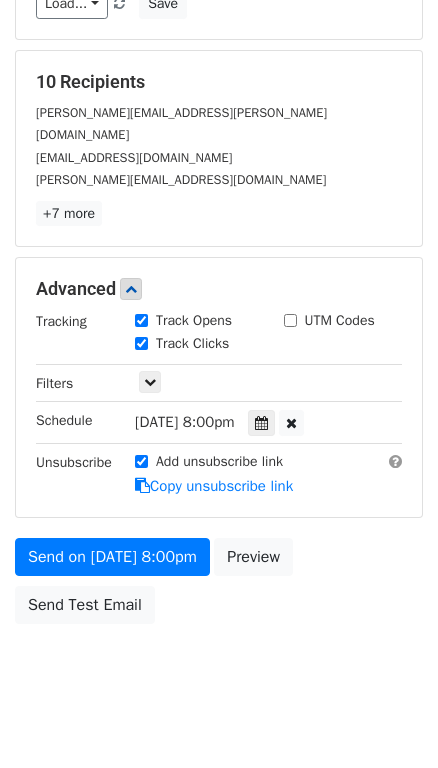 click on "Fri, Jul 18, 8:00pm" at bounding box center [185, 422] 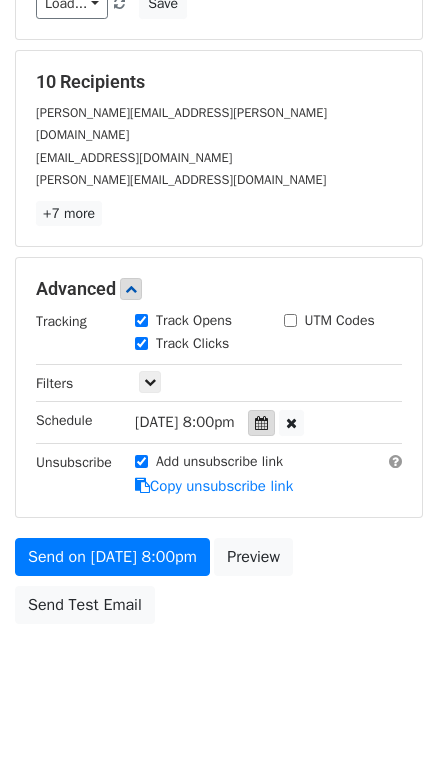 click at bounding box center (261, 423) 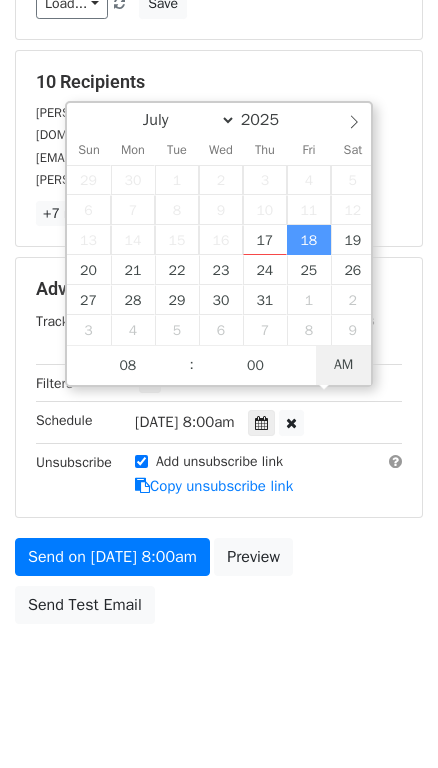 click on "AM" at bounding box center (343, 365) 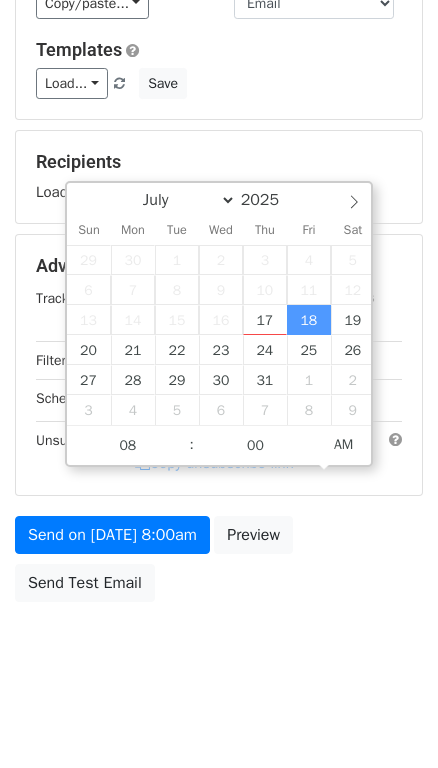 click on "Send on Jul 18 at 8:00am
Preview
Send Test Email" at bounding box center [219, 564] 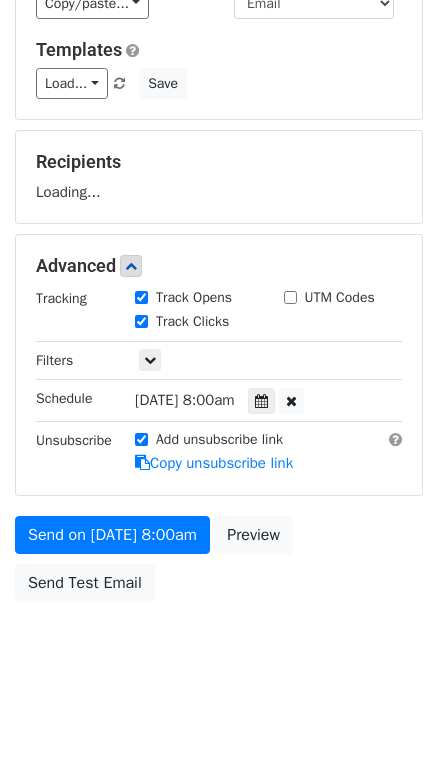 scroll, scrollTop: 251, scrollLeft: 0, axis: vertical 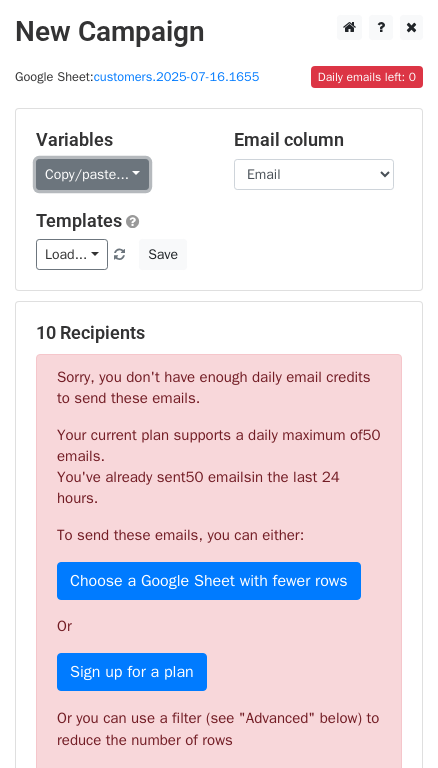 click on "Copy/paste..." at bounding box center (92, 174) 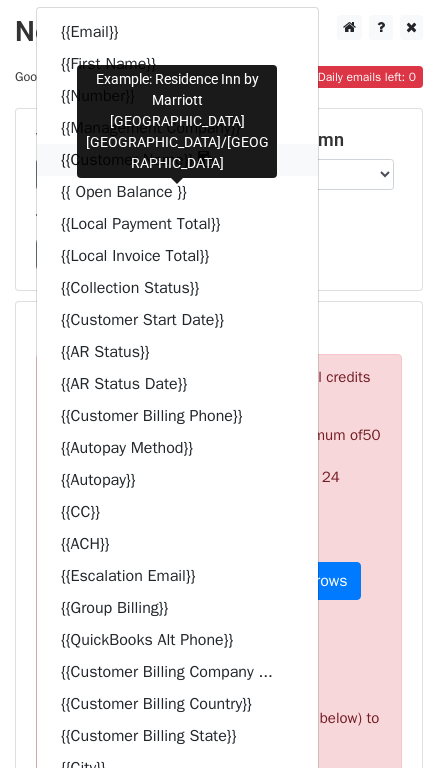 click at bounding box center [206, 159] 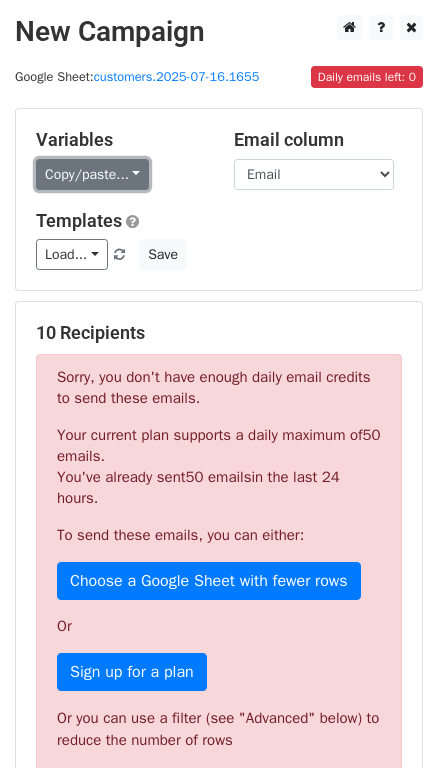 click on "Copy/paste..." at bounding box center [92, 174] 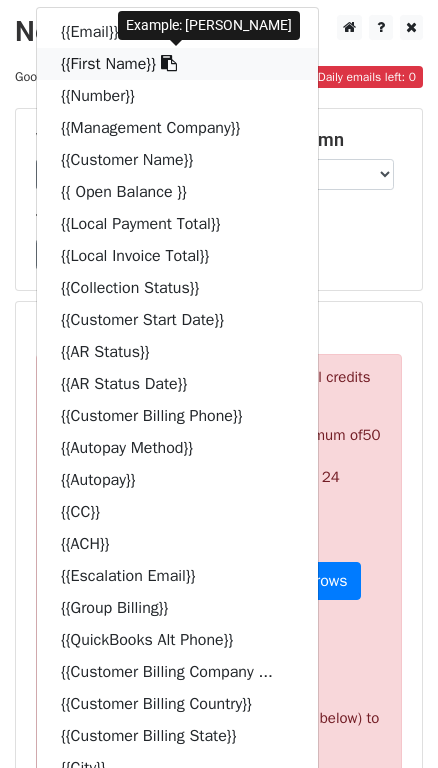 click at bounding box center [169, 63] 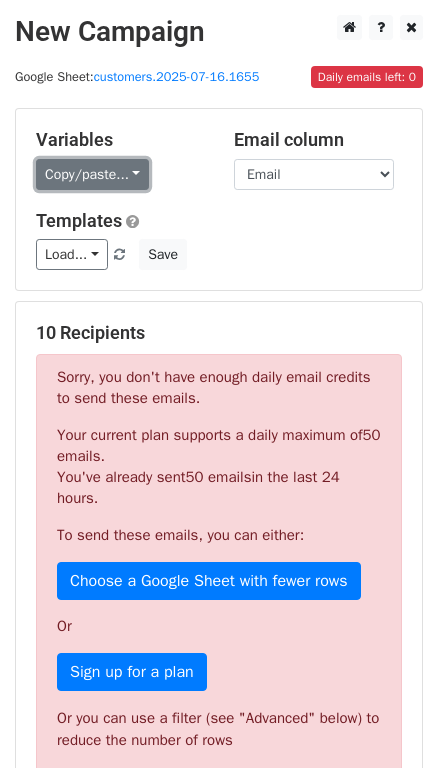 click on "Copy/paste..." at bounding box center [92, 174] 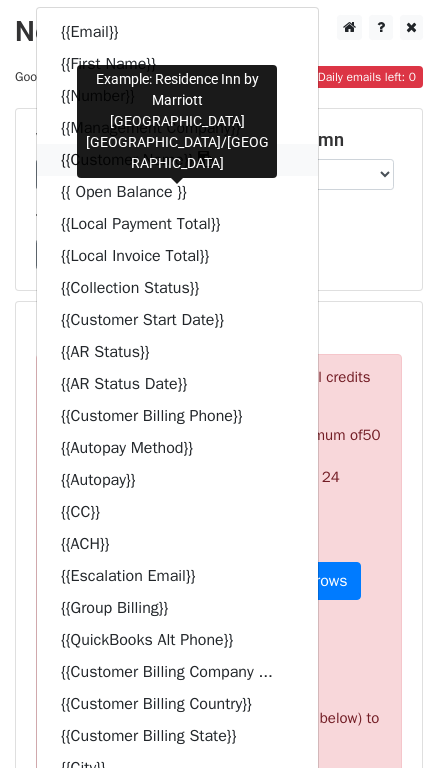 click at bounding box center (206, 159) 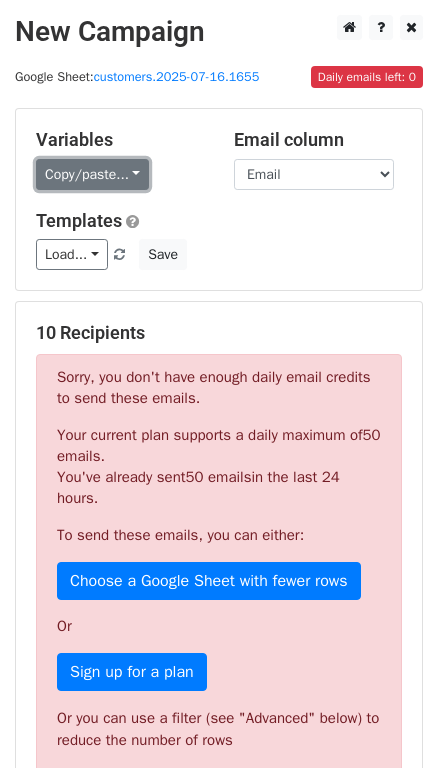 click on "Copy/paste..." at bounding box center (92, 174) 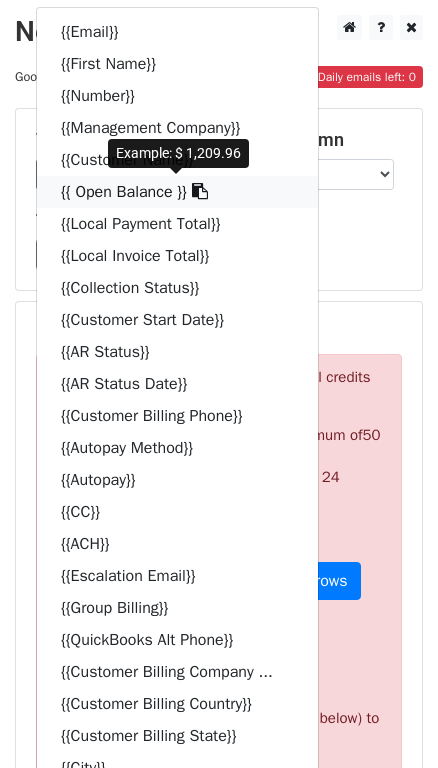 click at bounding box center (200, 191) 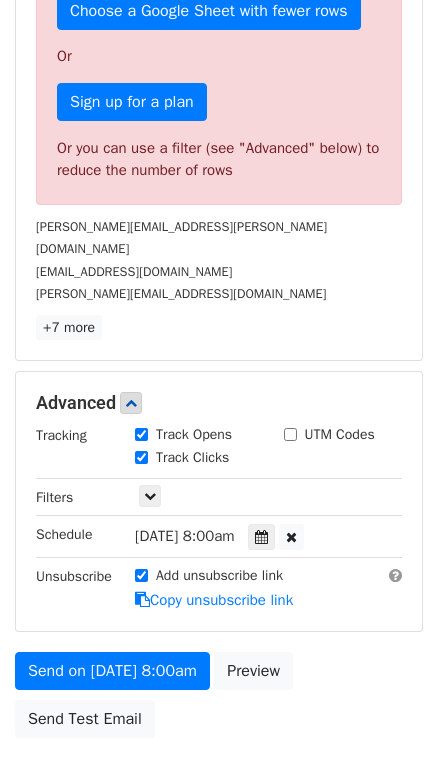 scroll, scrollTop: 590, scrollLeft: 0, axis: vertical 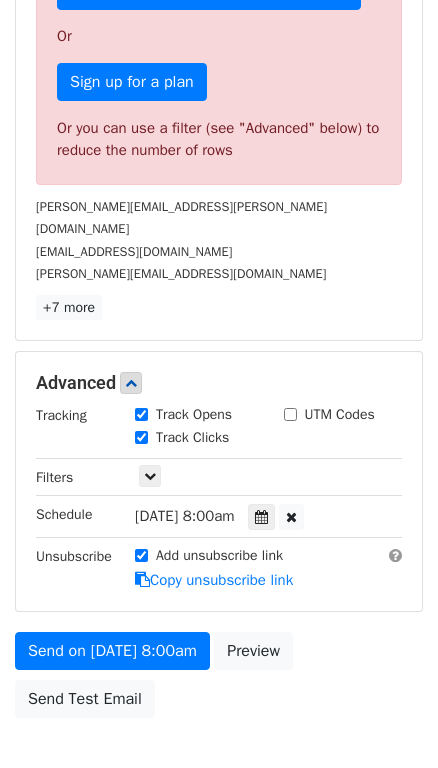 click on "10 Recipients
Sorry, you don't have enough daily email credits to send these emails.
Your current plan supports a daily maximum of  50 emails .
You've already sent  50 emails  in the last 24 hours.
To send these emails, you can either:
Choose a Google Sheet with fewer rows
Or
Sign up for a plan
Or you can use a filter (see "Advanced" below) to reduce the number of rows
faviola.martinez@marriott.com
jlong@pacificahost.com
brian@anvilhotel.com
+7 more
10 Recipients
×
faviola.martinez@marriott.com
jlong@pacificahost.com
brian@anvilhotel.com
greta.kipp@mainstreethotels.com
chris@maple-management.com
Grandforks.nd@americinn.com
jch2r32@gmail.com, qualityinn02300@gmail.com, qualityhammond@gmail.com
cajla.gbedey@aimbridge.com
Vpatel808@msn.com
chris@elliottlodging.com
Close" at bounding box center (219, 26) 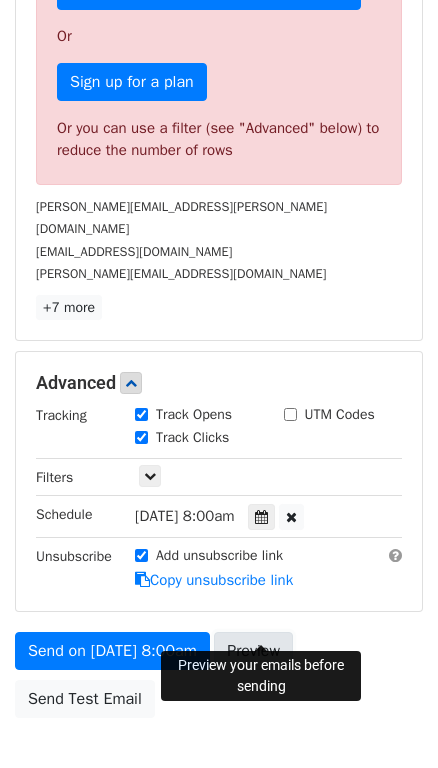 click on "Preview" at bounding box center (253, 651) 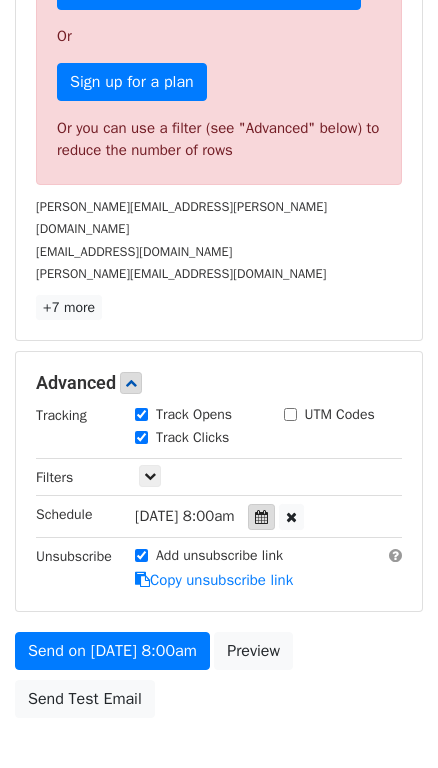 click at bounding box center (261, 517) 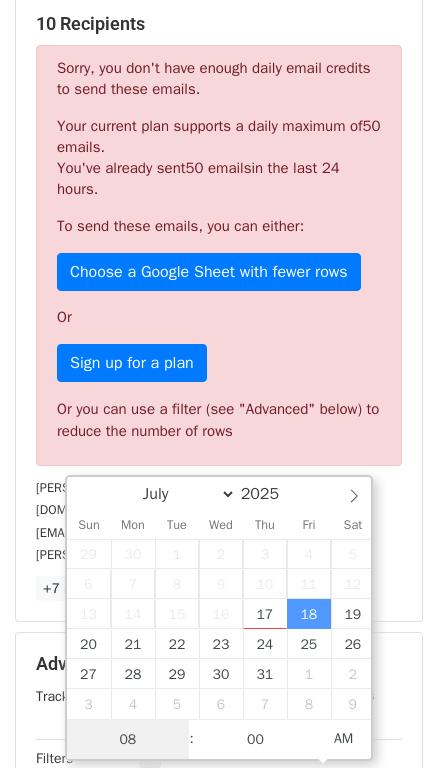 scroll, scrollTop: 590, scrollLeft: 0, axis: vertical 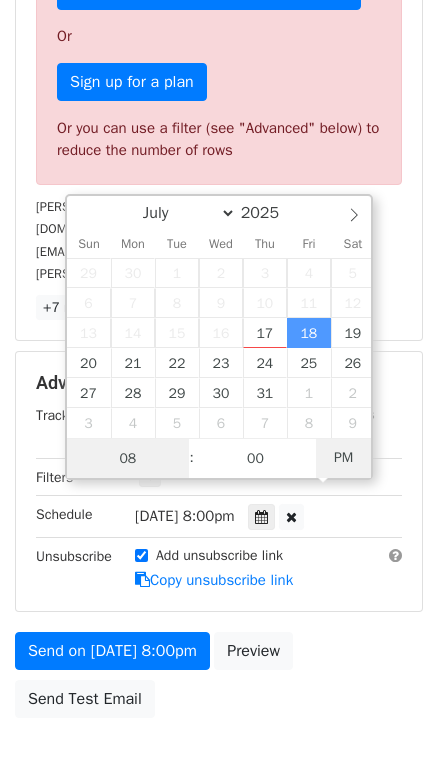 click on "PM" at bounding box center (343, 458) 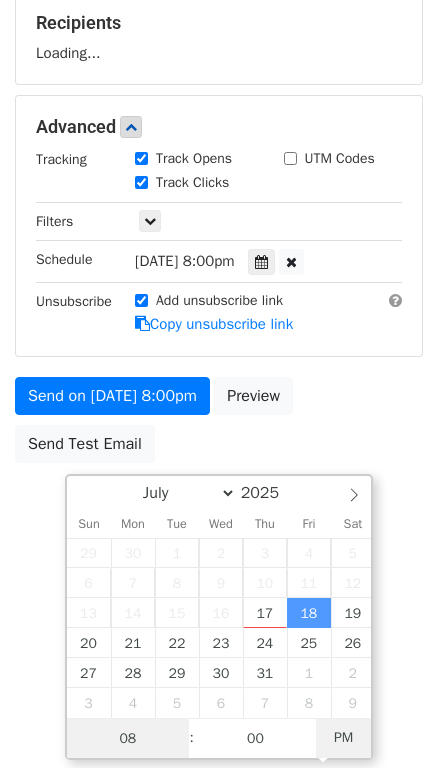 scroll, scrollTop: 309, scrollLeft: 0, axis: vertical 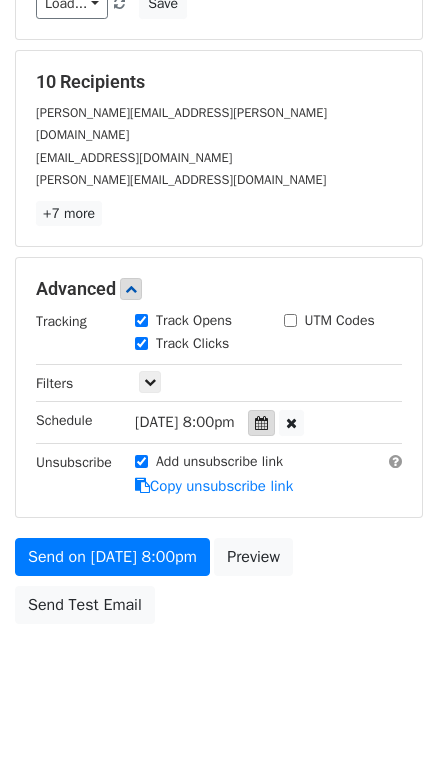 click at bounding box center [261, 423] 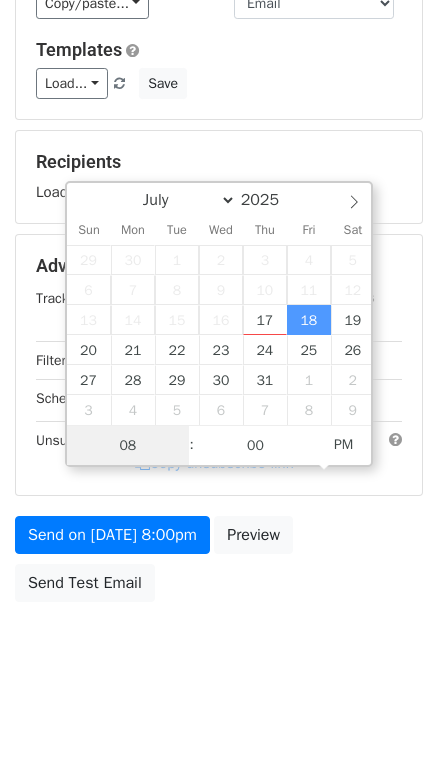 scroll, scrollTop: 251, scrollLeft: 0, axis: vertical 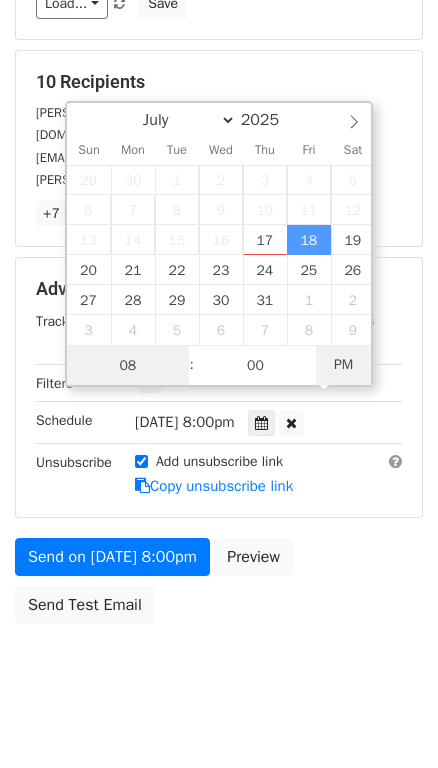type on "2025-07-18 08:00" 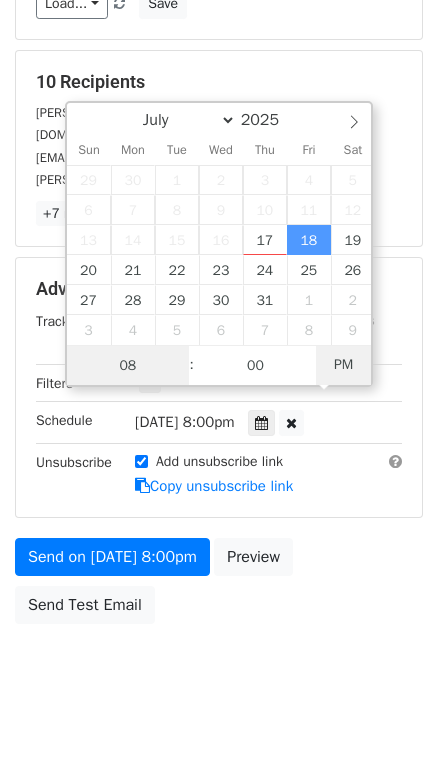 click on "PM" at bounding box center (343, 365) 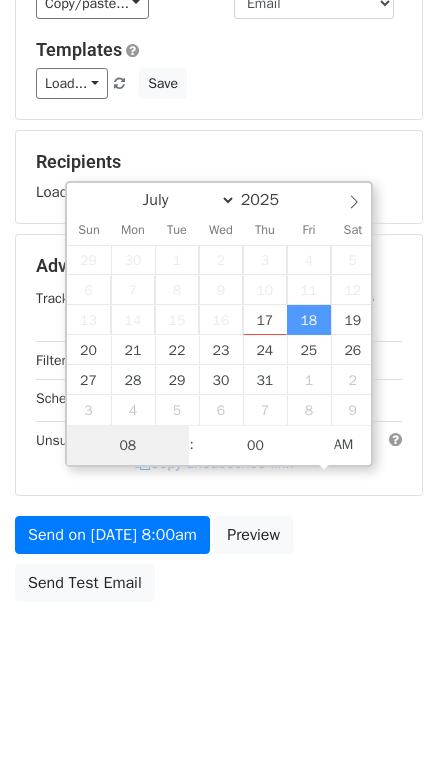scroll, scrollTop: 251, scrollLeft: 0, axis: vertical 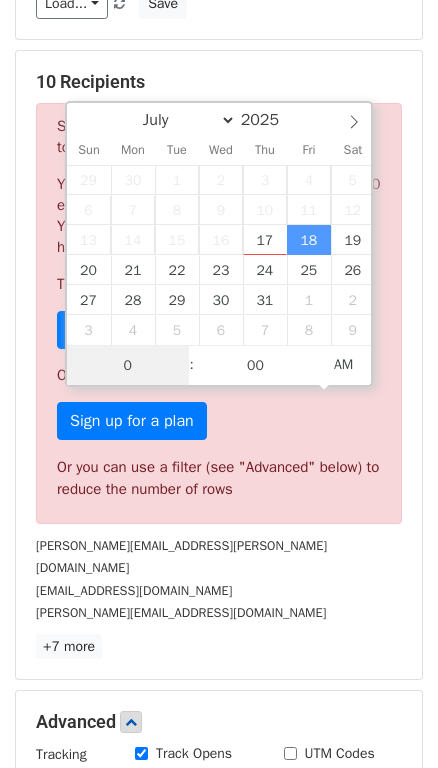 type on "01" 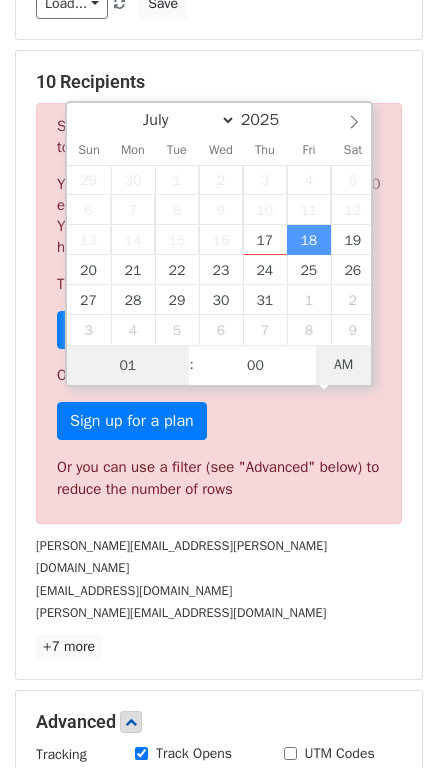 type on "2025-07-18 13:00" 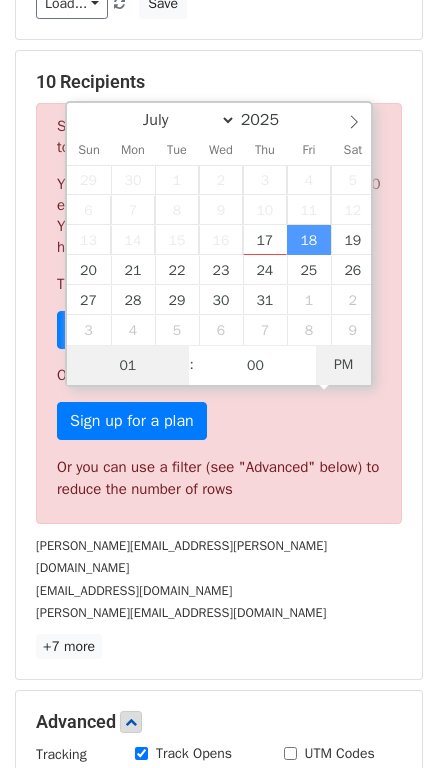 click on "PM" at bounding box center (343, 365) 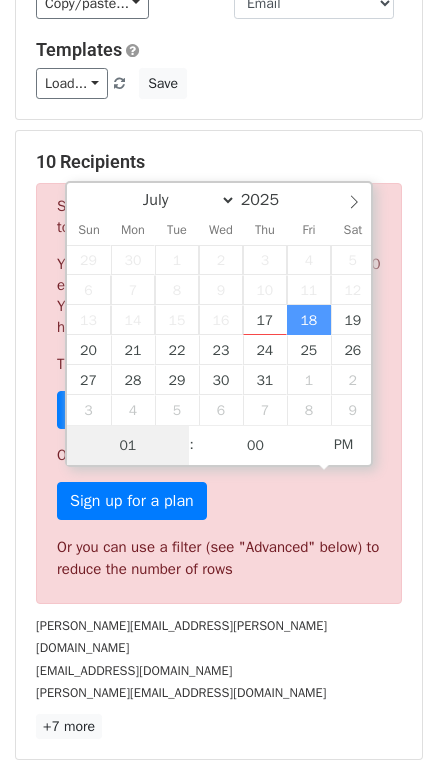 scroll, scrollTop: 251, scrollLeft: 0, axis: vertical 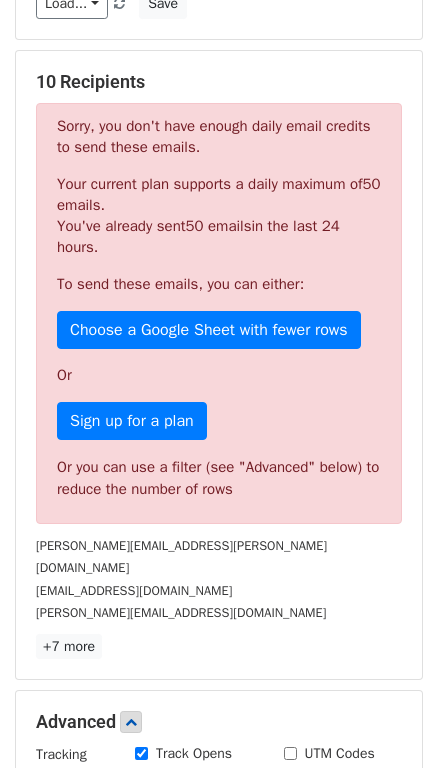 click on "+7 more" at bounding box center (219, 646) 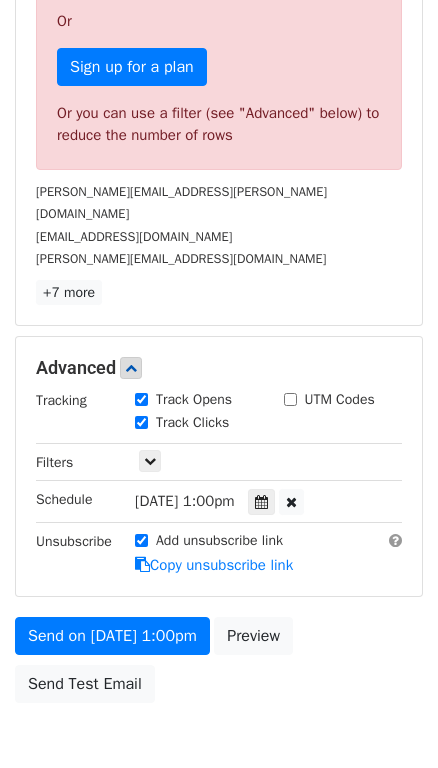 scroll, scrollTop: 609, scrollLeft: 0, axis: vertical 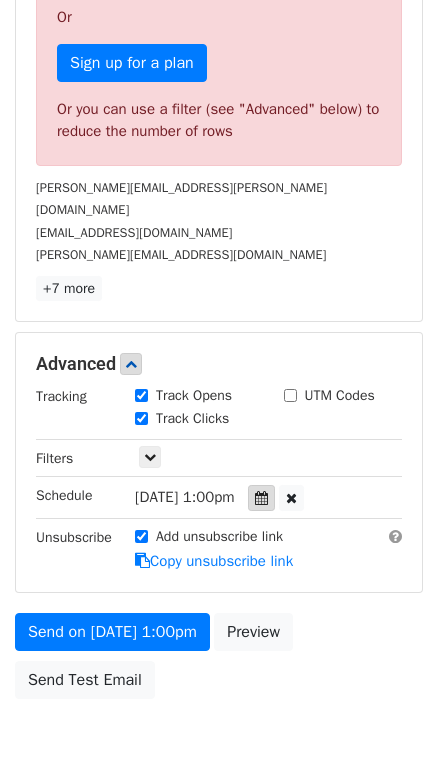 click at bounding box center (261, 498) 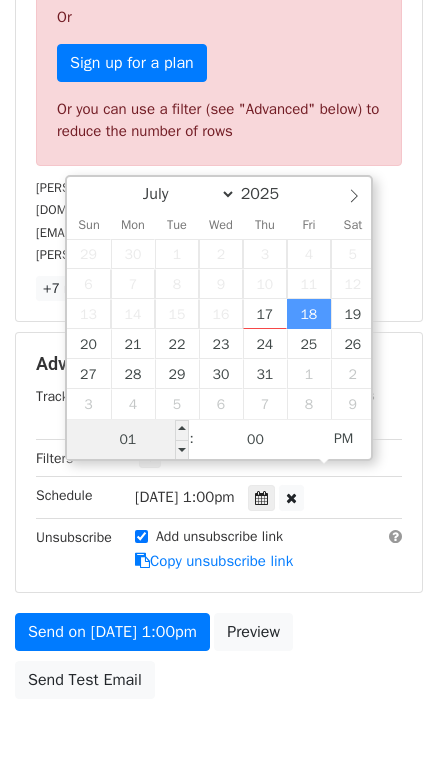 click on "01" at bounding box center (128, 440) 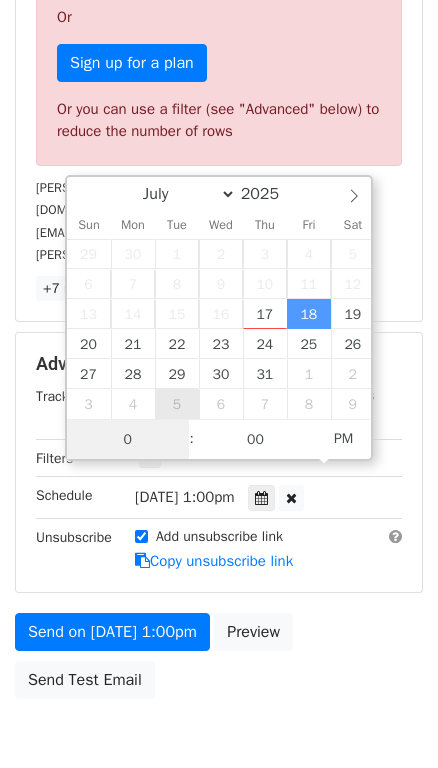 type on "04" 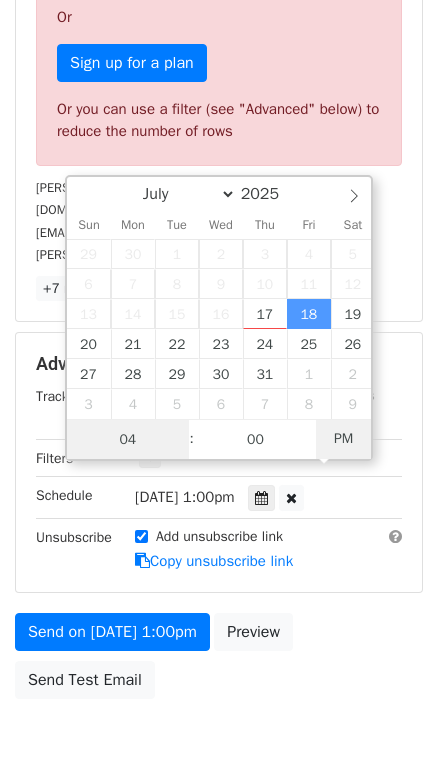 type on "2025-07-18 04:00" 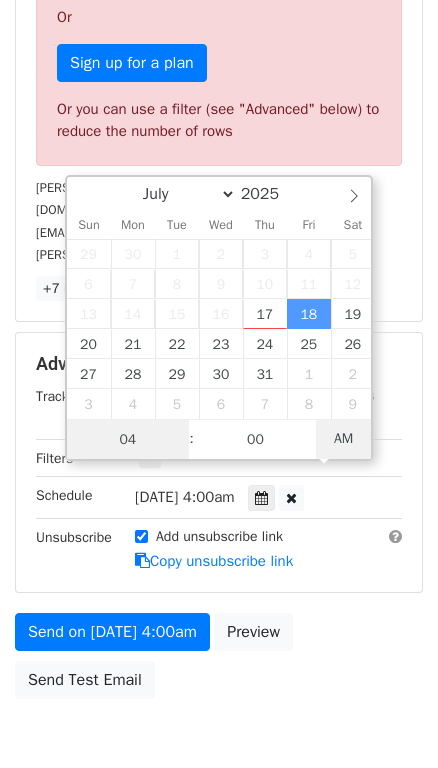 click on "AM" at bounding box center (343, 439) 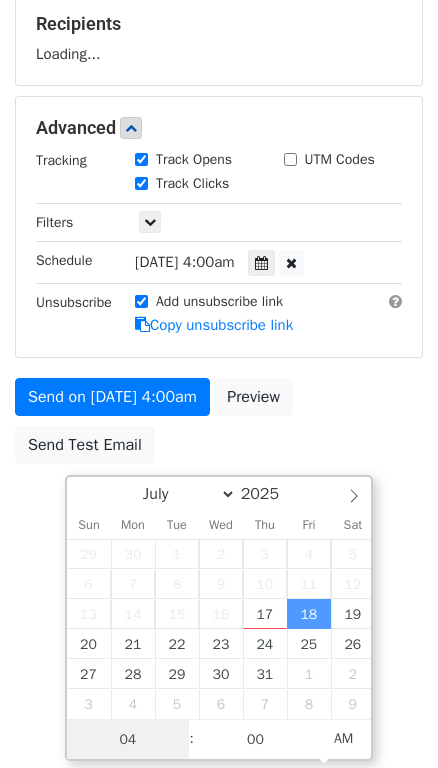 scroll, scrollTop: 609, scrollLeft: 0, axis: vertical 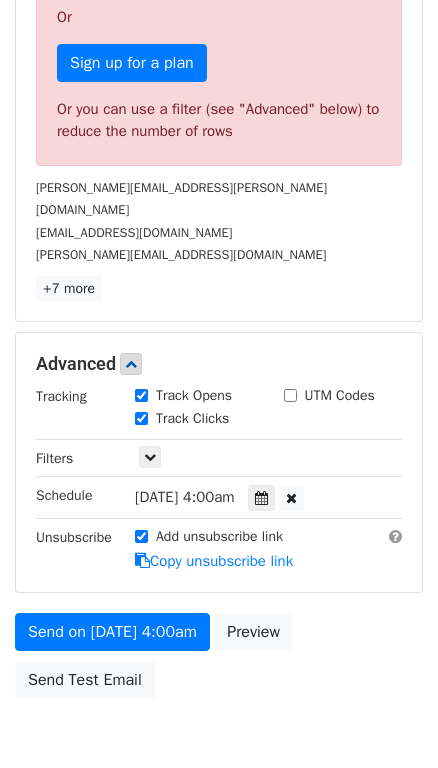 click on "Send on Jul 18 at 4:00am
Preview
Send Test Email" at bounding box center [219, 661] 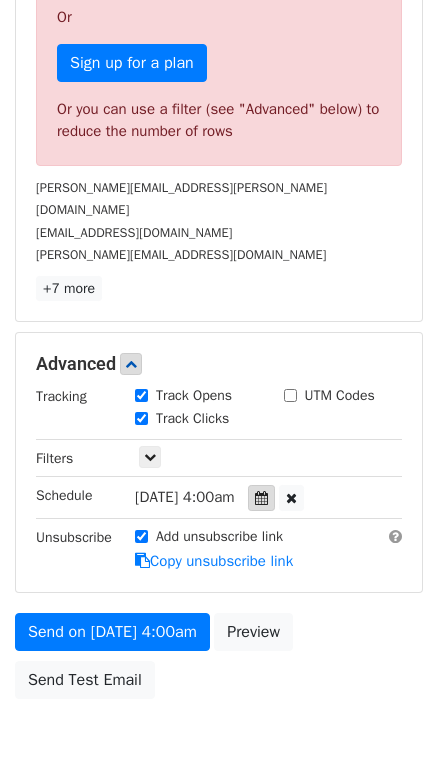 click at bounding box center (261, 498) 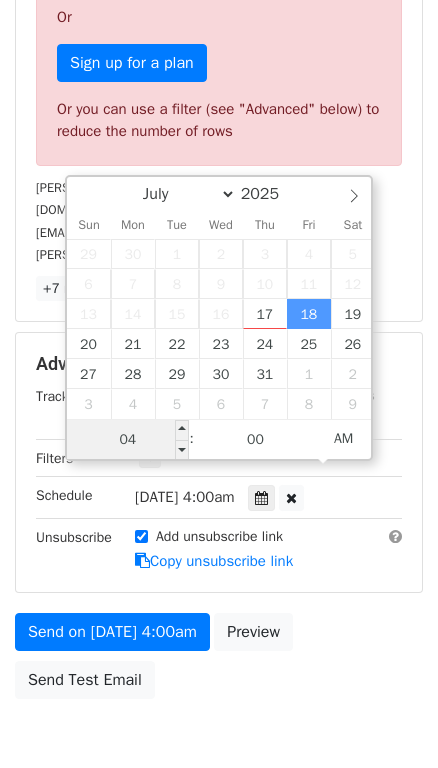 click on "04" at bounding box center (128, 440) 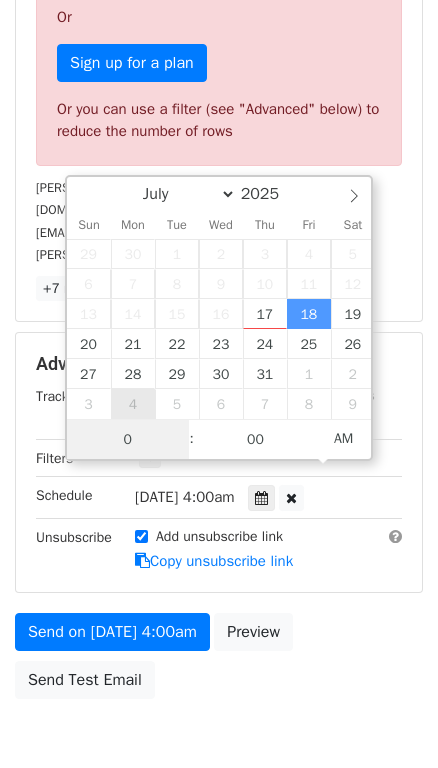 type on "05" 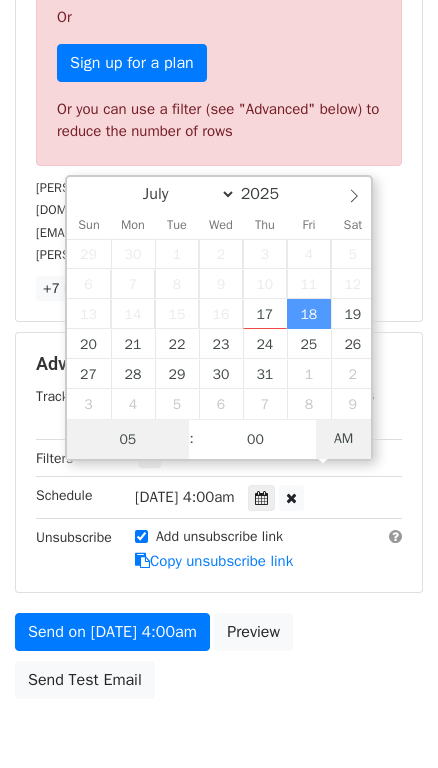 type on "2025-07-18 17:00" 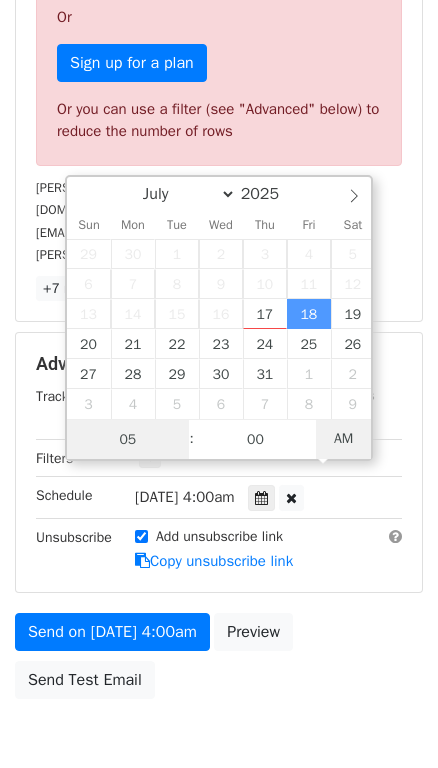 click on "AM" at bounding box center [343, 439] 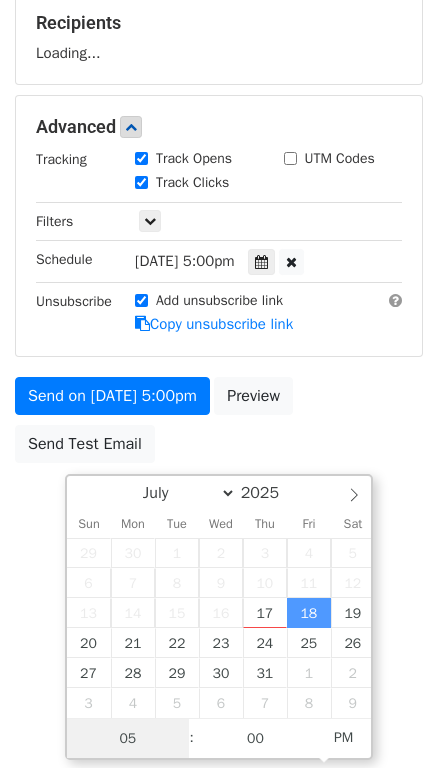 scroll, scrollTop: 309, scrollLeft: 0, axis: vertical 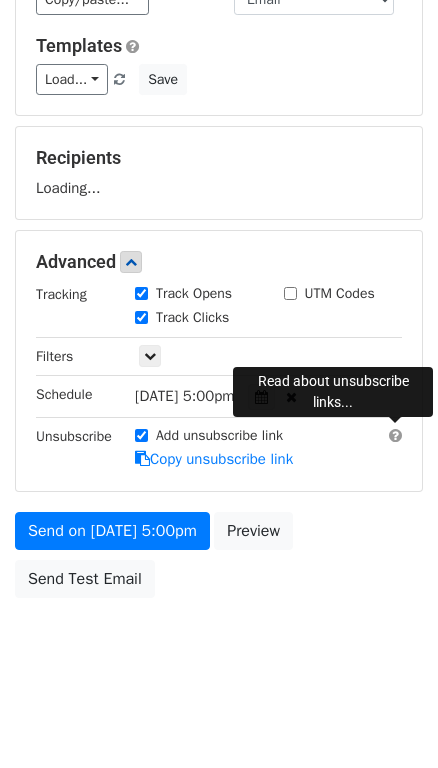 click on "Variables
Copy/paste...
{{Email}}
{{First Name}}
{{Number}}
{{Management Company}}
{{Customer Name}}
{{ Open Balance }}
{{Local Payment Total}}
{{Local Invoice Total}}
{{Collection Status}}
{{Customer Start Date}}
{{AR Status}}
{{AR Status Date}}
{{Customer Billing Phone}}
{{Autopay Method}}
{{Autopay}}
{{CC}}
{{ACH}}
{{Escalation Email}}
{{Group Billing}}
{{QuickBooks Alt Phone}}
{{Customer Billing Company ...
{{Customer Billing Country}}
{{Customer Billing State}}
{{City}}
{{State}}
{{Country}}
{{Home Invoice Total (USD)}}
{{AR Manager}}
Email column
Email
First Name
Number
Management Company
Customer Name
Open Balance
Local Payment Total
Local Invoice Total
Collection Status
Customer Start Date
AR Status
AR Status Date
Customer Billing Phone
CC" at bounding box center (219, 270) 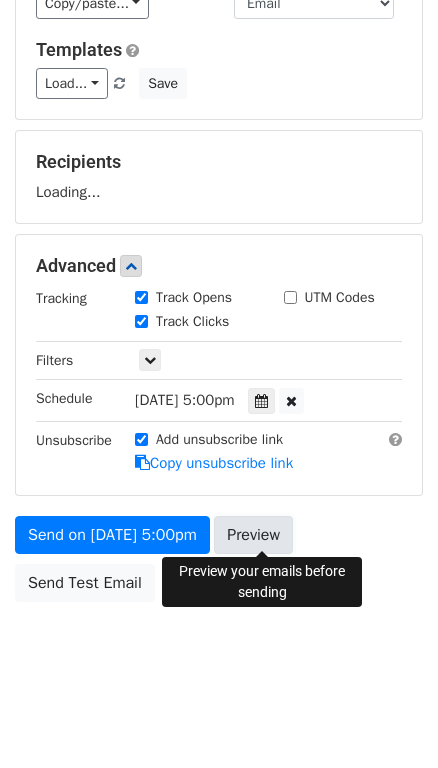 click on "Preview" at bounding box center (253, 535) 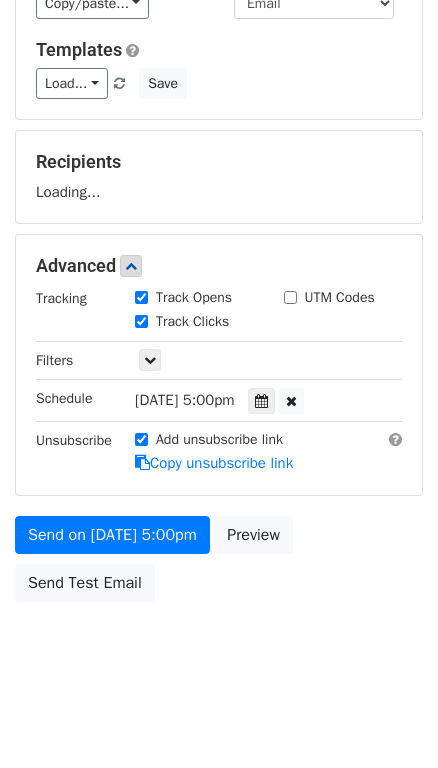 click on "Send on Jul 18 at 5:00pm
Preview
Send Test Email" at bounding box center (219, 564) 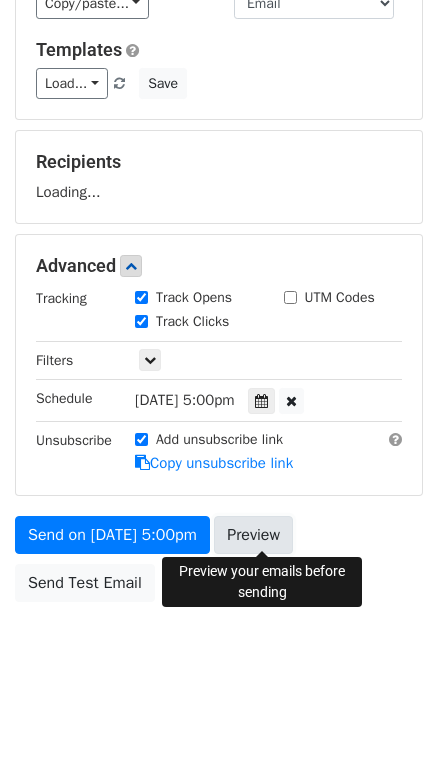 click on "Preview" at bounding box center (253, 535) 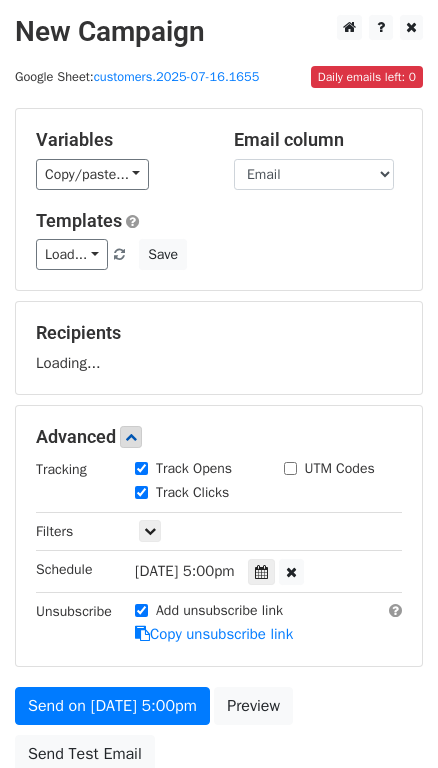 scroll, scrollTop: 171, scrollLeft: 0, axis: vertical 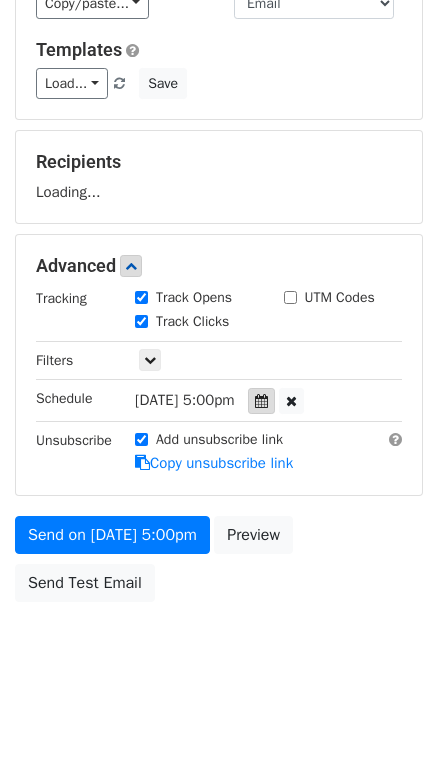 click at bounding box center [261, 401] 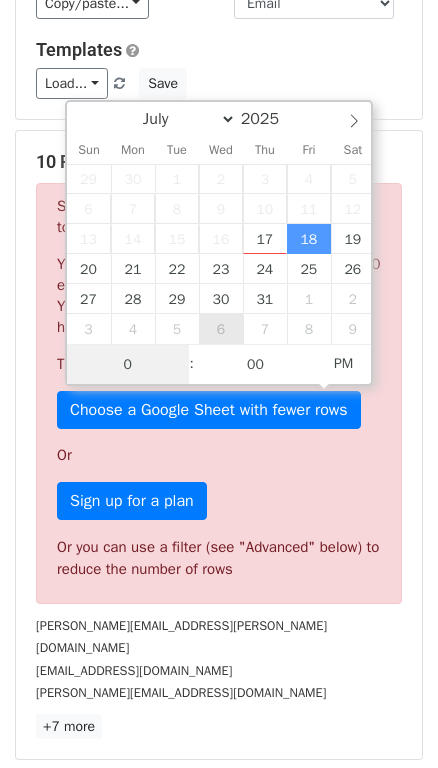 type on "06" 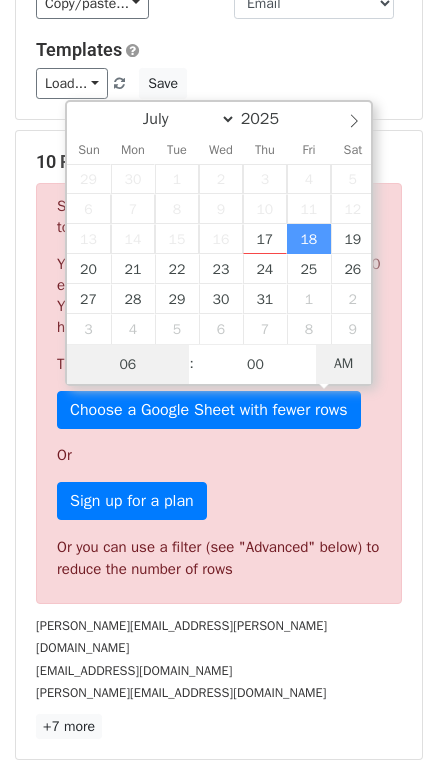 click on "AM" at bounding box center (343, 364) 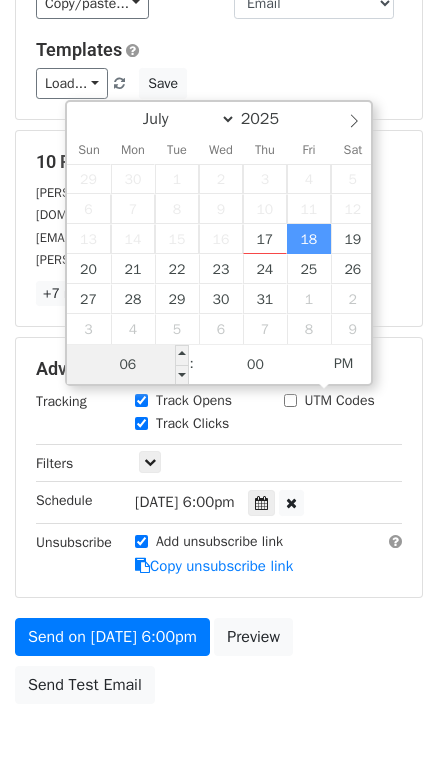 click on "06" at bounding box center (128, 365) 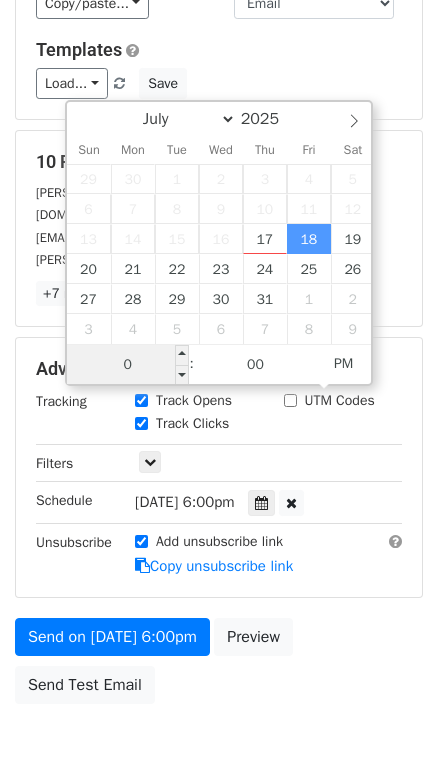 type on "01" 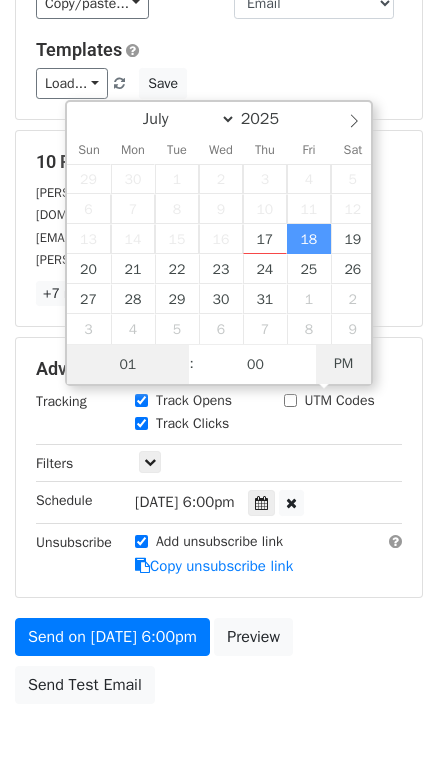 type on "2025-07-18 01:00" 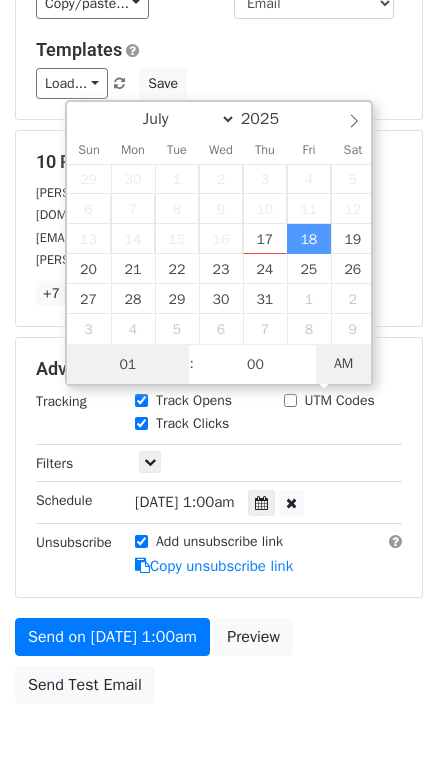 click on "AM" at bounding box center [343, 364] 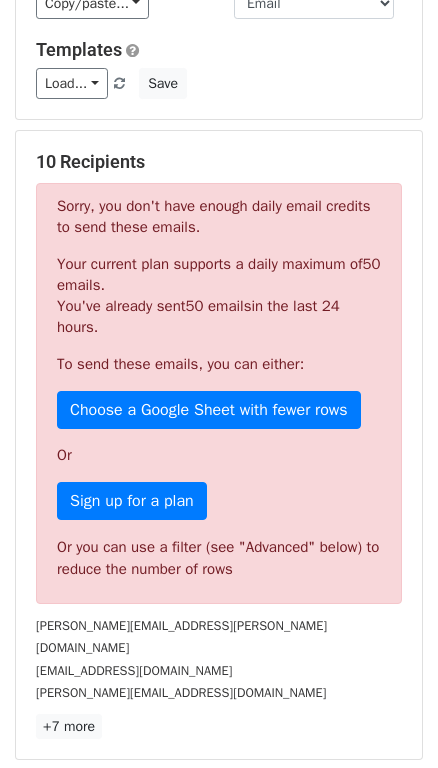 click on "New Campaign
Daily emails left: 0
Google Sheet:
customers.2025-07-16.1655
Variables
Copy/paste...
{{Email}}
{{First Name}}
{{Number}}
{{Management Company}}
{{Customer Name}}
{{ Open Balance }}
{{Local Payment Total}}
{{Local Invoice Total}}
{{Collection Status}}
{{Customer Start Date}}
{{AR Status}}
{{AR Status Date}}
{{Customer Billing Phone}}
{{Autopay Method}}
{{Autopay}}
{{CC}}
{{ACH}}
{{Escalation Email}}
{{Group Billing}}
{{QuickBooks Alt Phone}}
{{Customer Billing Company ...
{{Customer Billing Country}}
{{Customer Billing State}}
{{City}}
{{State}}
{{Country}}
{{Home Invoice Total (USD)}}
{{AR Manager}}
Email column
Email
First Name
Number
Management Company
Customer Name
Open Balance
Local Payment Total" at bounding box center (219, 535) 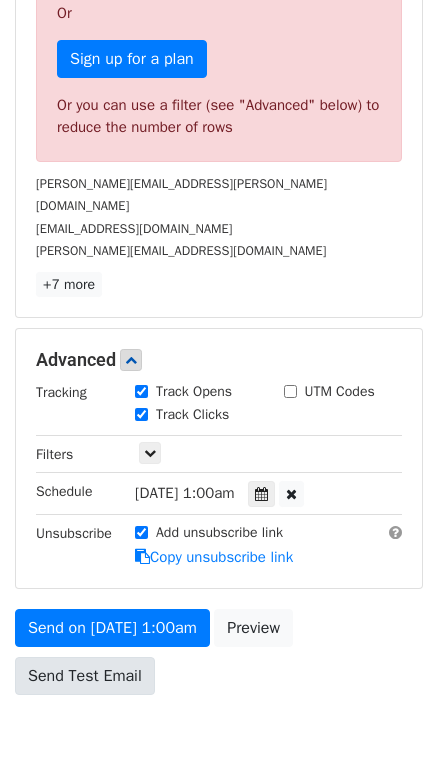 scroll, scrollTop: 617, scrollLeft: 0, axis: vertical 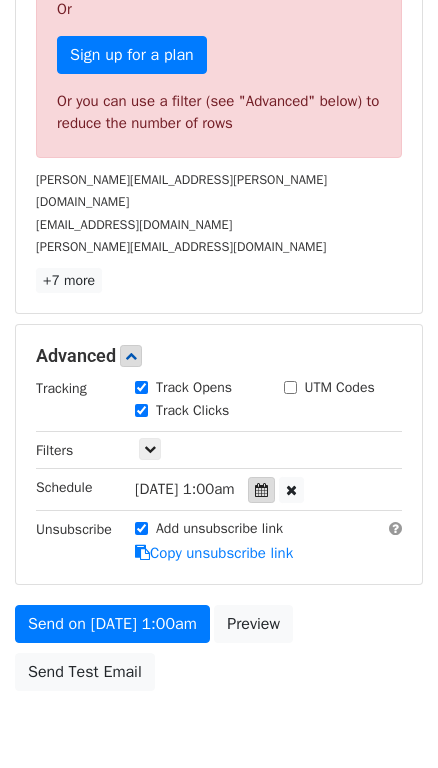 click at bounding box center [261, 490] 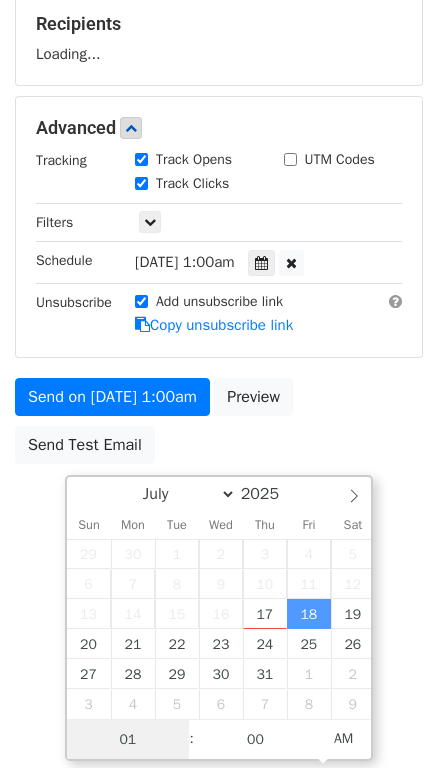 scroll, scrollTop: 617, scrollLeft: 0, axis: vertical 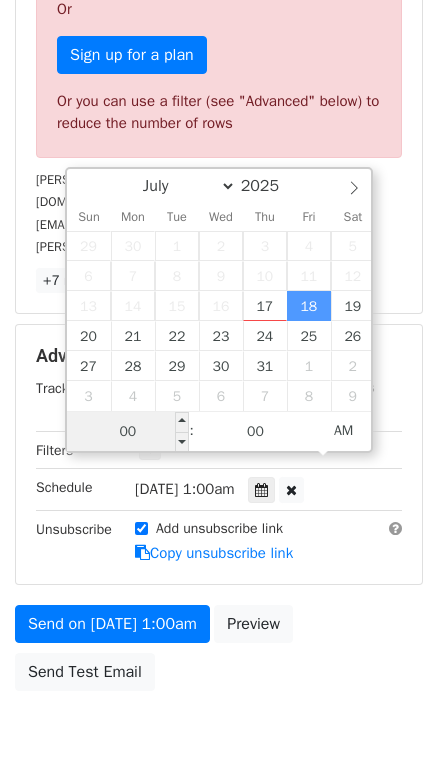type on "0" 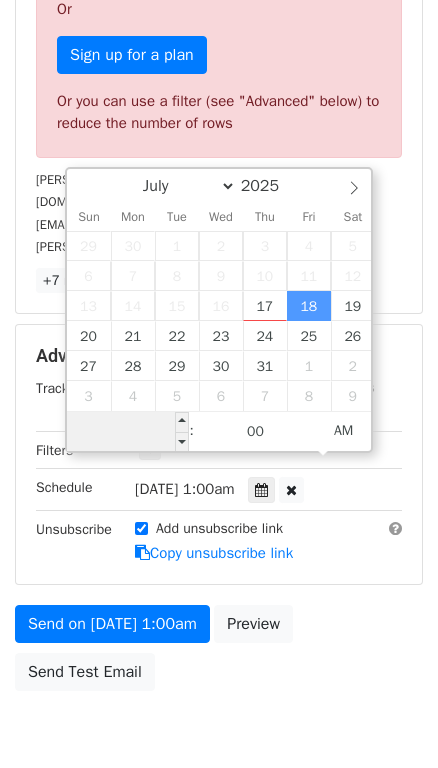 scroll, scrollTop: 0, scrollLeft: 0, axis: both 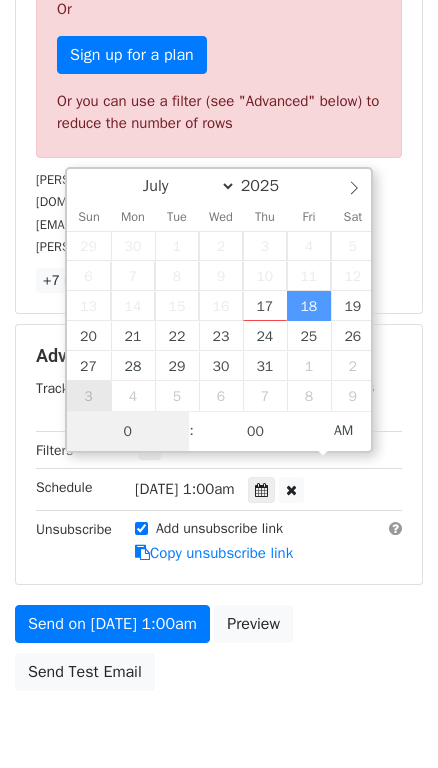 type on "08" 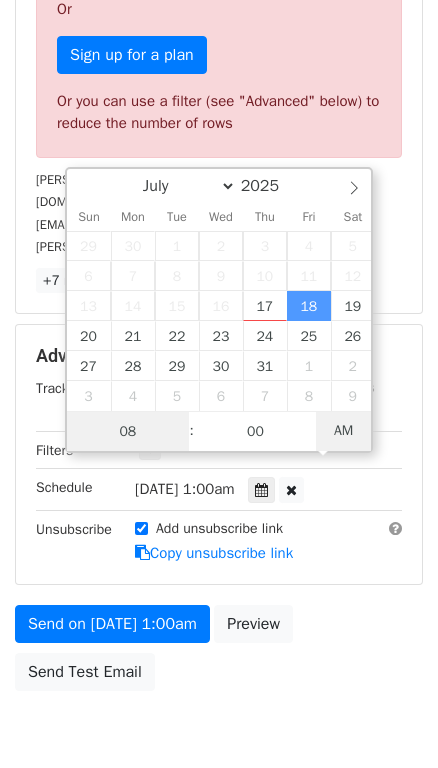 type on "2025-07-18 20:00" 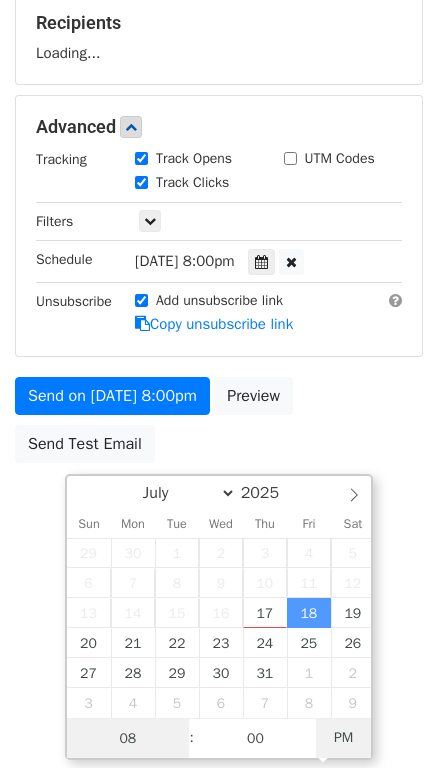 scroll, scrollTop: 309, scrollLeft: 0, axis: vertical 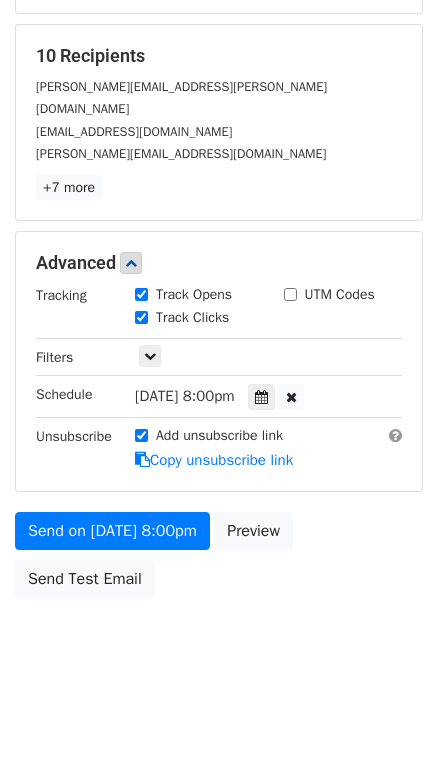 click on "Variables
Copy/paste...
{{Email}}
{{First Name}}
{{Number}}
{{Management Company}}
{{Customer Name}}
{{ Open Balance }}
{{Local Payment Total}}
{{Local Invoice Total}}
{{Collection Status}}
{{Customer Start Date}}
{{AR Status}}
{{AR Status Date}}
{{Customer Billing Phone}}
{{Autopay Method}}
{{Autopay}}
{{CC}}
{{ACH}}
{{Escalation Email}}
{{Group Billing}}
{{QuickBooks Alt Phone}}
{{Customer Billing Company ...
{{Customer Billing Country}}
{{Customer Billing State}}
{{City}}
{{State}}
{{Country}}
{{Home Invoice Total (USD)}}
{{AR Manager}}
Email column
Email
First Name
Number
Management Company
Customer Name
Open Balance
Local Payment Total
Local Invoice Total
Collection Status
Customer Start Date
AR Status
AR Status Date
Customer Billing Phone
CC" at bounding box center [219, 219] 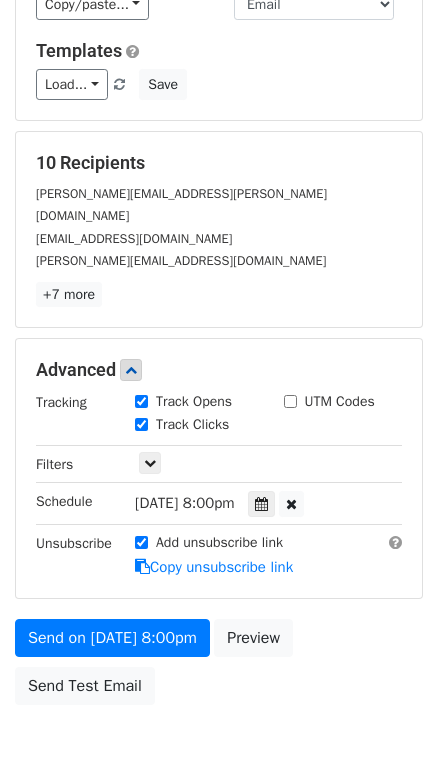 scroll, scrollTop: 251, scrollLeft: 0, axis: vertical 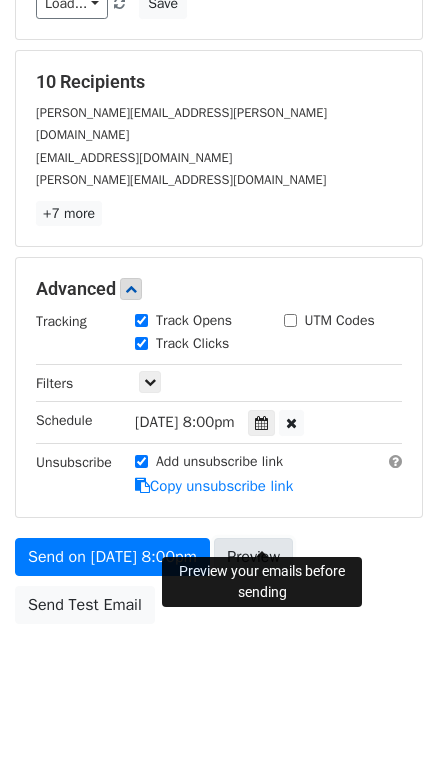 click on "Preview" at bounding box center (253, 557) 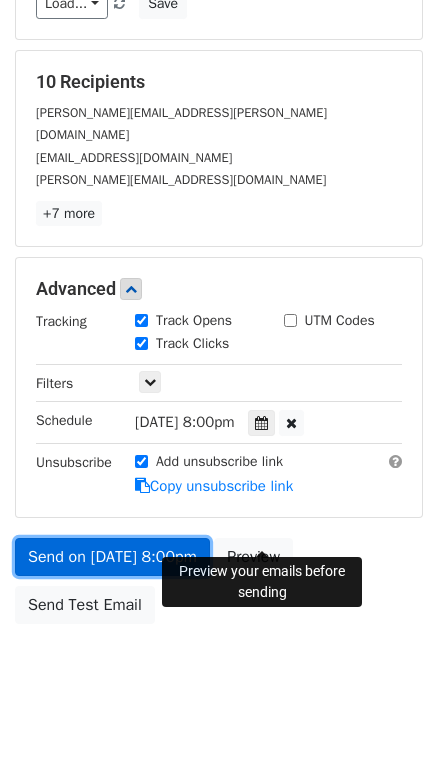 click on "Send on Jul 18 at 8:00pm" at bounding box center [112, 557] 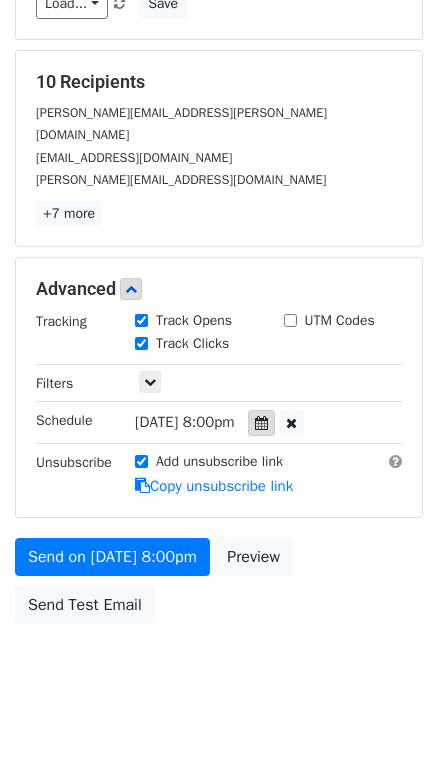 click at bounding box center (261, 423) 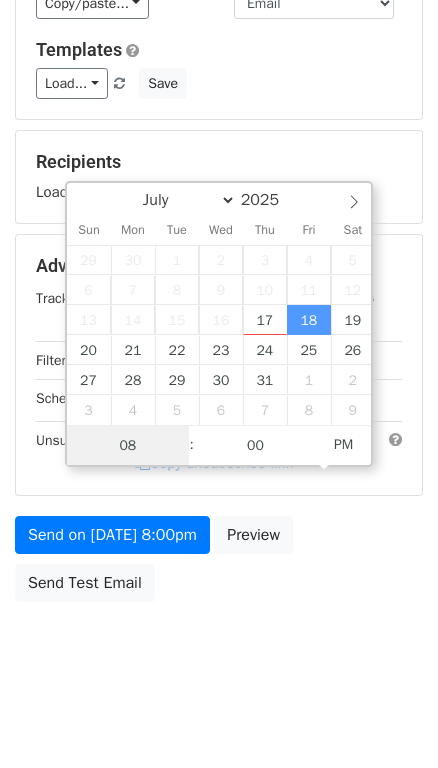 scroll, scrollTop: 251, scrollLeft: 0, axis: vertical 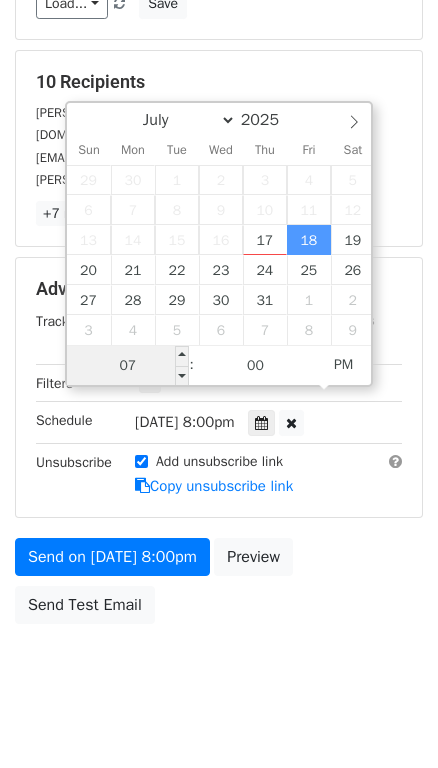 click on "07" at bounding box center (128, 366) 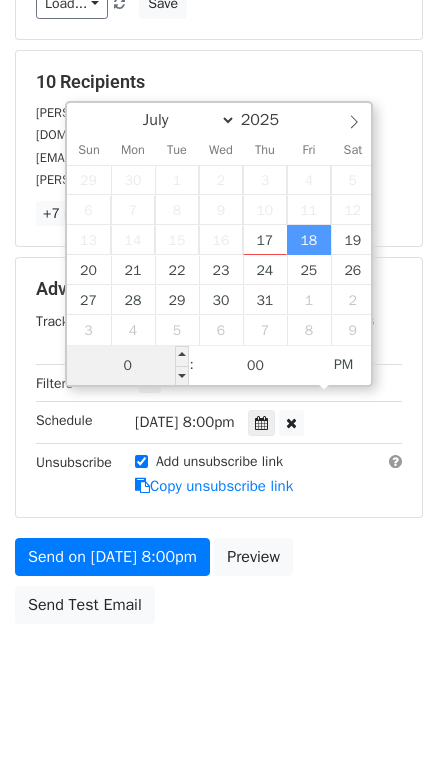 type on "05" 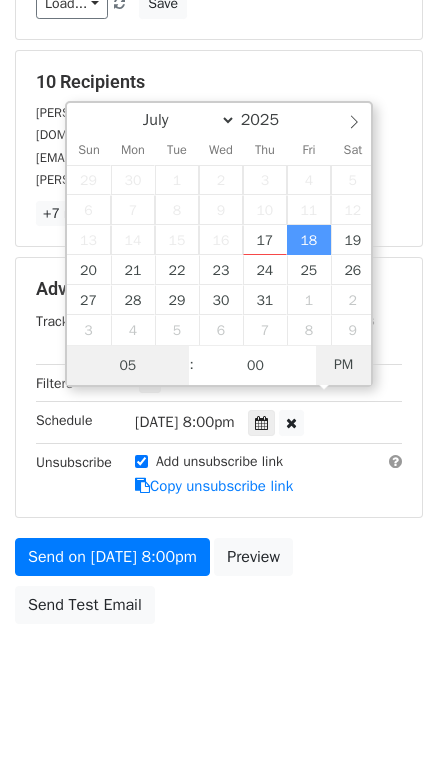 type on "2025-07-18 05:00" 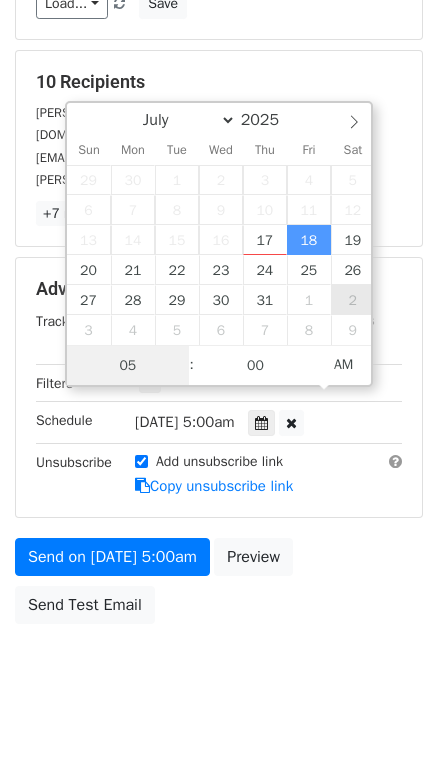 scroll, scrollTop: 171, scrollLeft: 0, axis: vertical 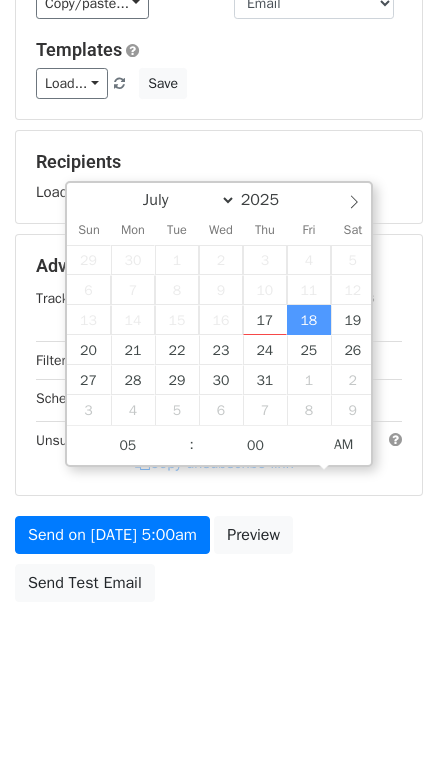 click on "Send on Jul 18 at 5:00am
Preview
Send Test Email" at bounding box center (219, 564) 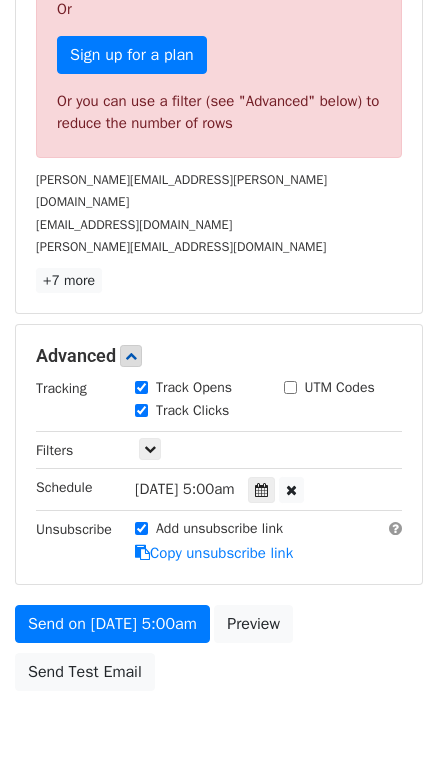 scroll, scrollTop: 619, scrollLeft: 0, axis: vertical 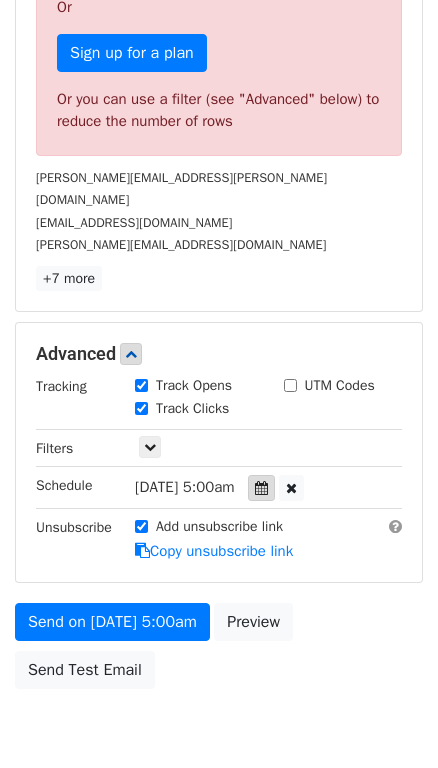 click at bounding box center (261, 488) 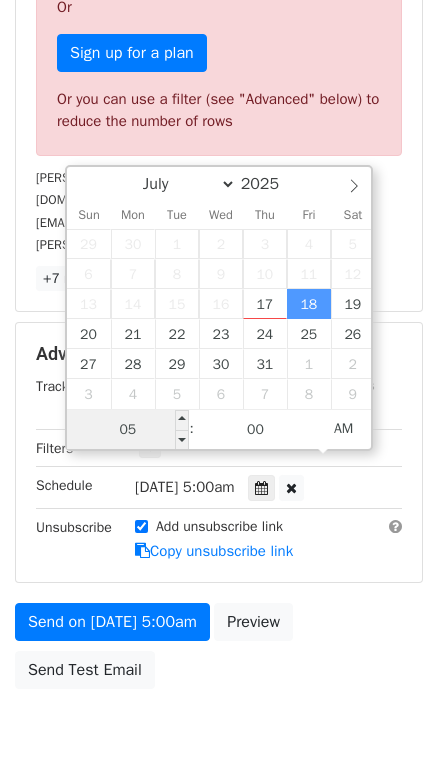 click on "05" at bounding box center (128, 430) 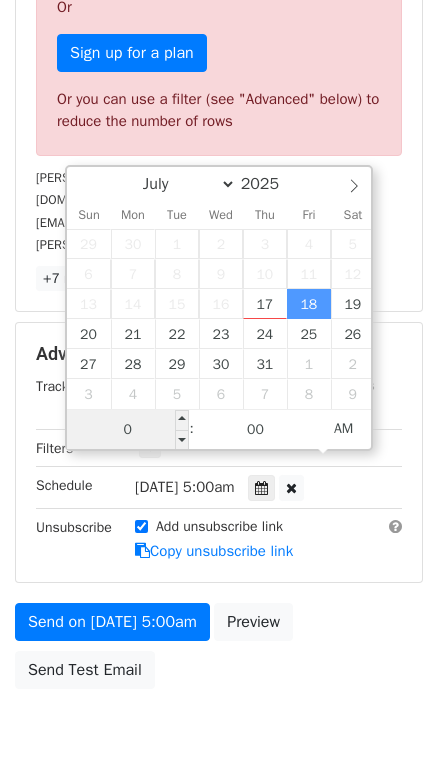 type on "06" 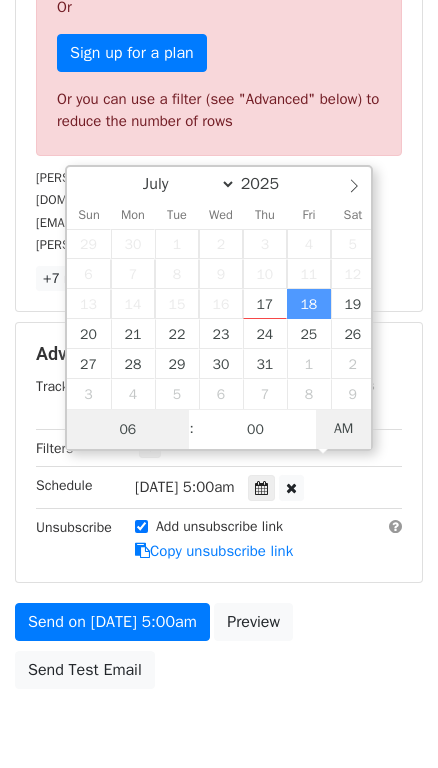 type on "2025-07-18 18:00" 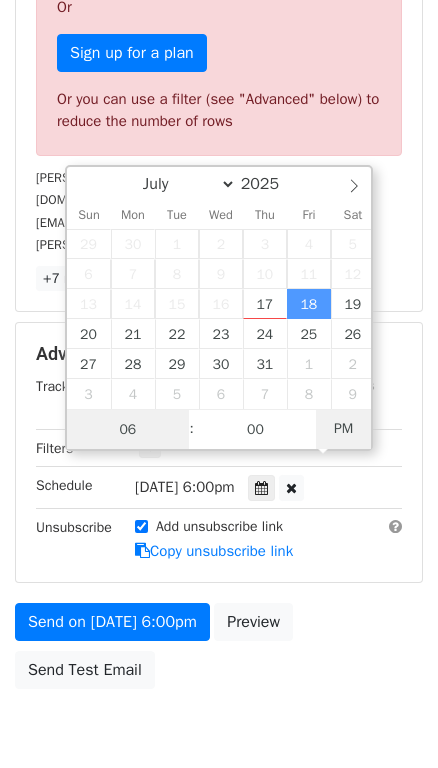 click on "PM" at bounding box center (343, 429) 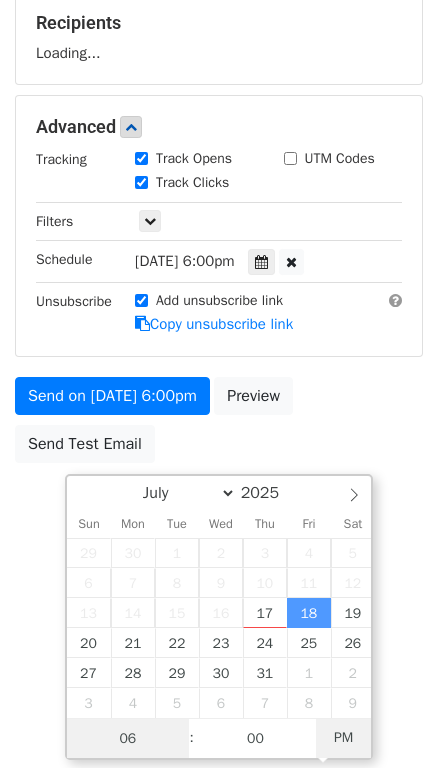 scroll, scrollTop: 309, scrollLeft: 0, axis: vertical 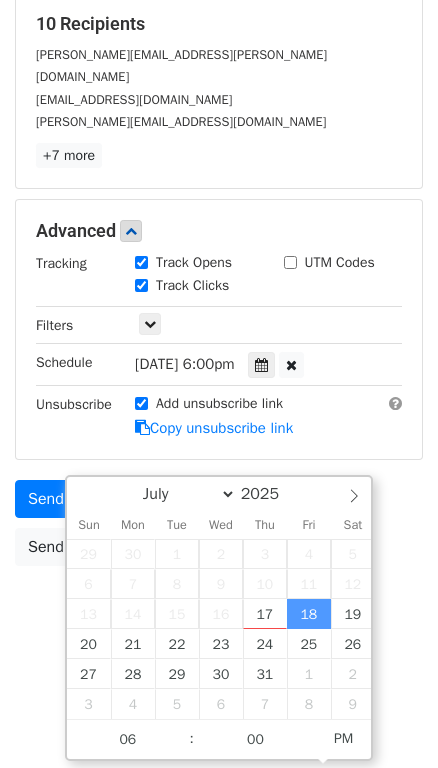 click on "Advanced
Tracking
Track Opens
UTM Codes
Track Clicks
Filters
Only include spreadsheet rows that match the following filters:
Schedule
Fri, Jul 18, 6:00pm
2025-07-18 18:00
Unsubscribe
Add unsubscribe link
Copy unsubscribe link" at bounding box center [219, 329] 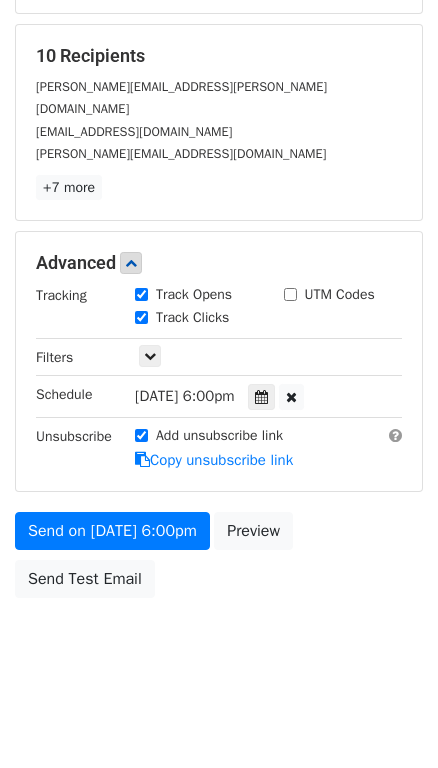 scroll, scrollTop: 251, scrollLeft: 0, axis: vertical 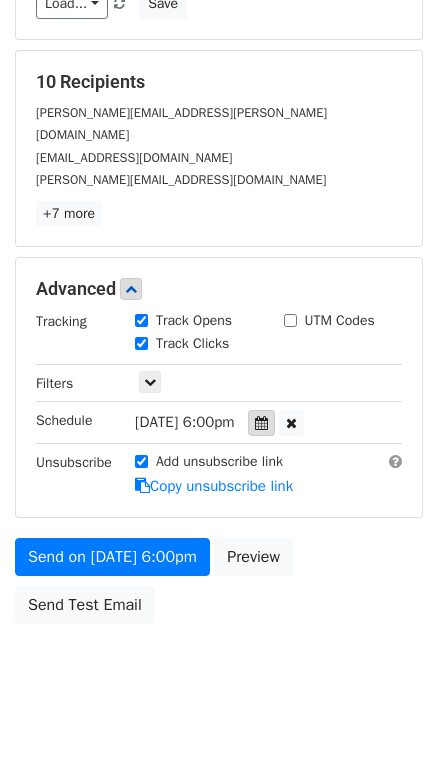 click at bounding box center [261, 423] 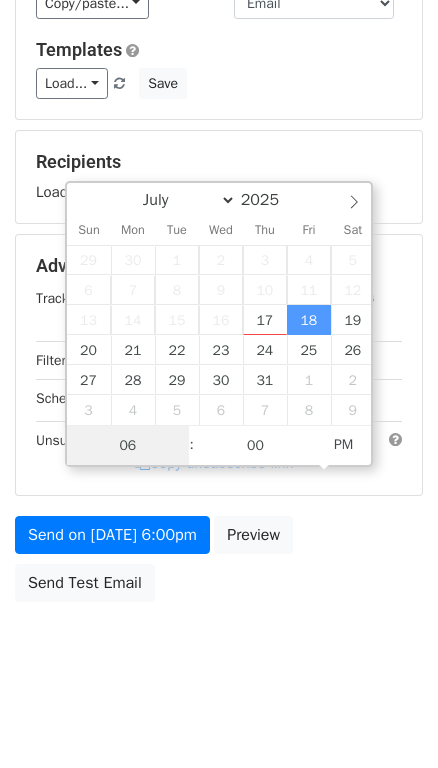 scroll, scrollTop: 251, scrollLeft: 0, axis: vertical 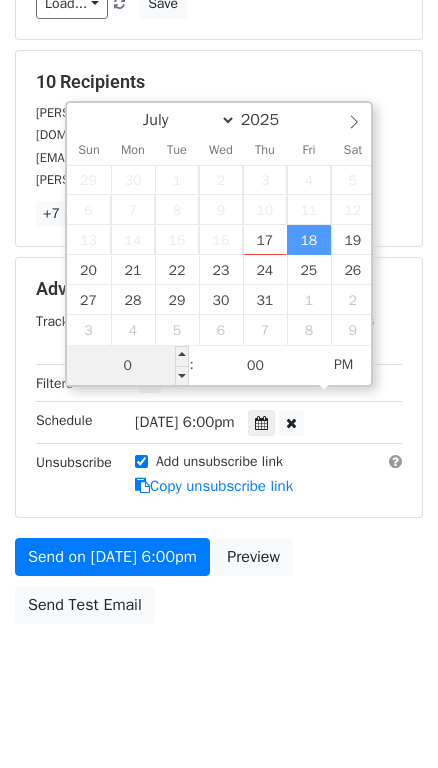 type on "08" 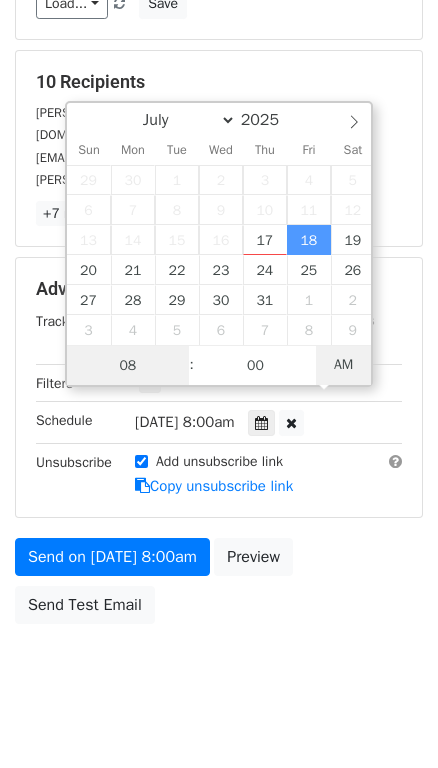 click on "AM" at bounding box center [343, 365] 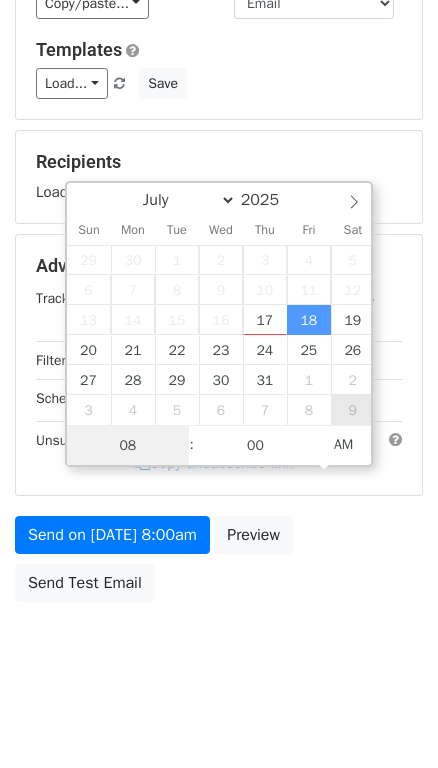 scroll, scrollTop: 251, scrollLeft: 0, axis: vertical 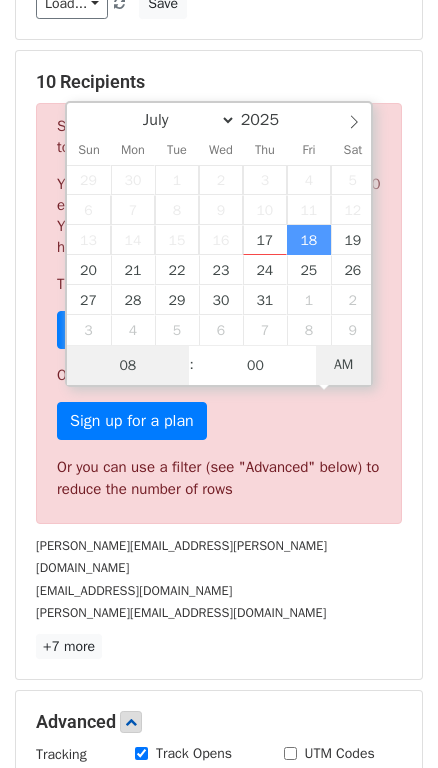 type on "2025-07-18 20:00" 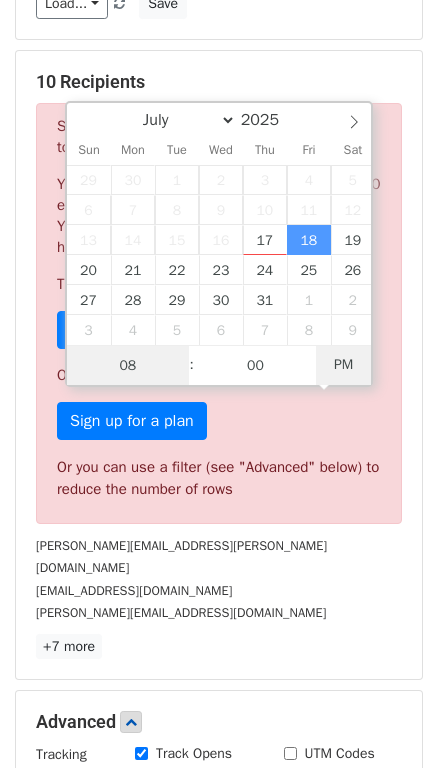 click on "PM" at bounding box center [343, 365] 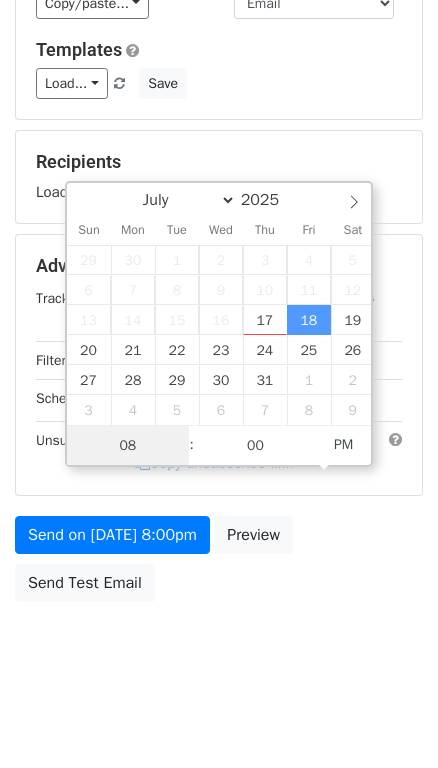 scroll, scrollTop: 251, scrollLeft: 0, axis: vertical 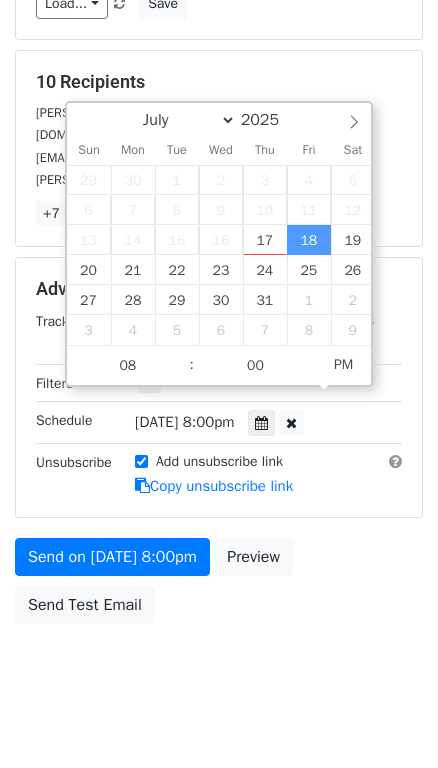 click on "Send on Jul 18 at 8:00pm
Preview
Send Test Email" at bounding box center [219, 586] 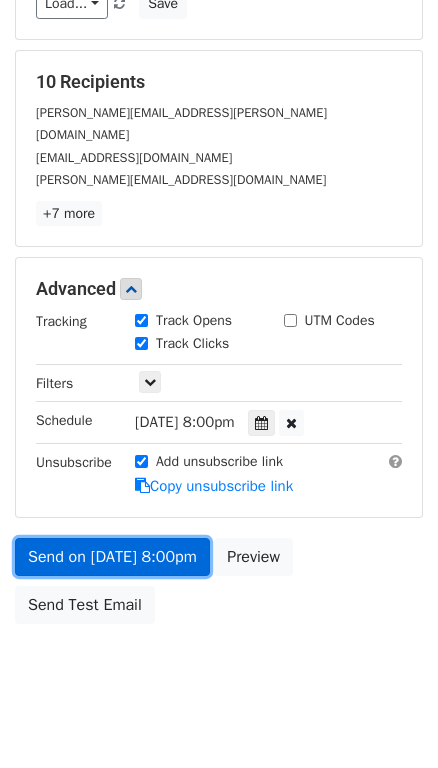 click on "Send on Jul 18 at 8:00pm" at bounding box center [112, 557] 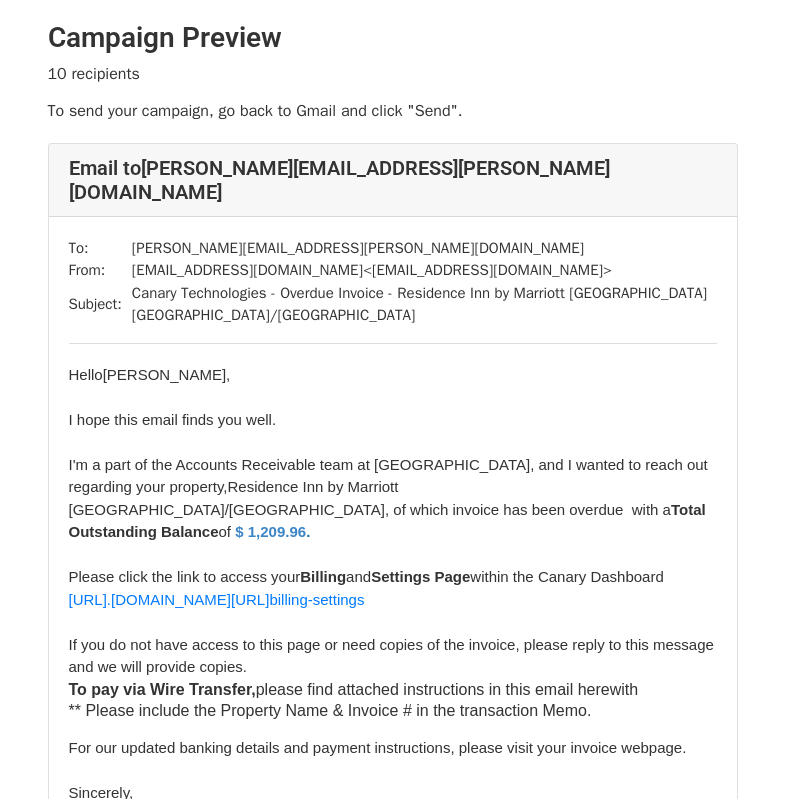 scroll, scrollTop: 0, scrollLeft: 0, axis: both 